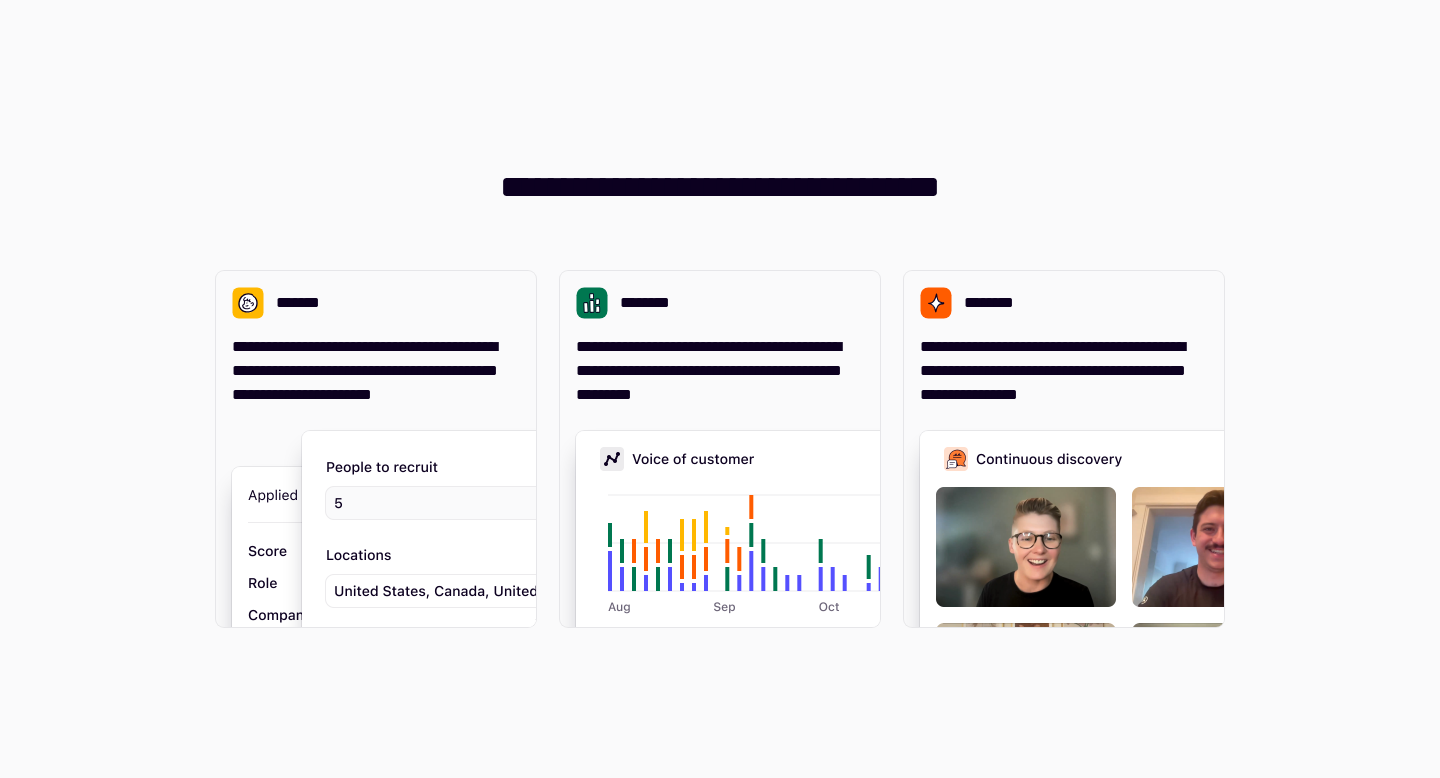scroll, scrollTop: 0, scrollLeft: 0, axis: both 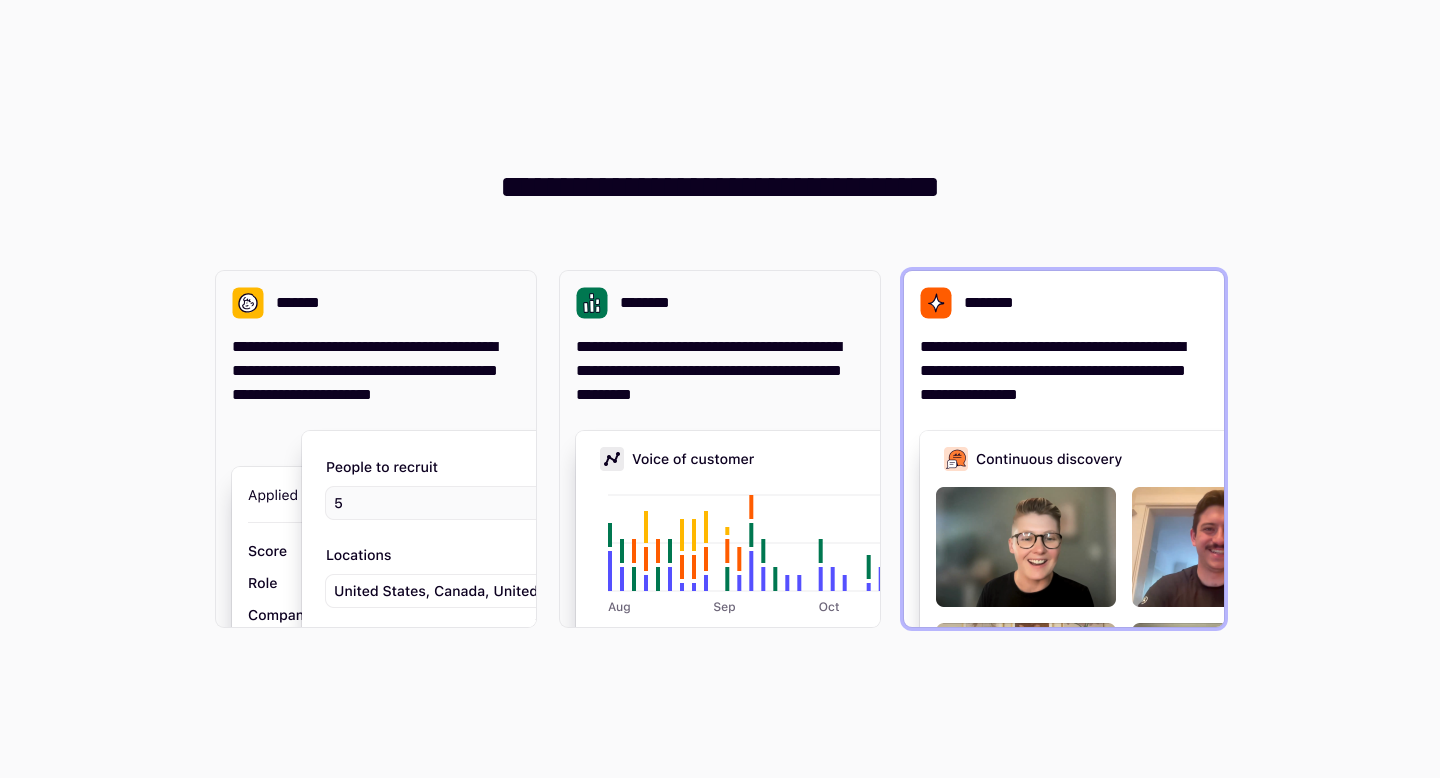 click at bounding box center (1220, 631) 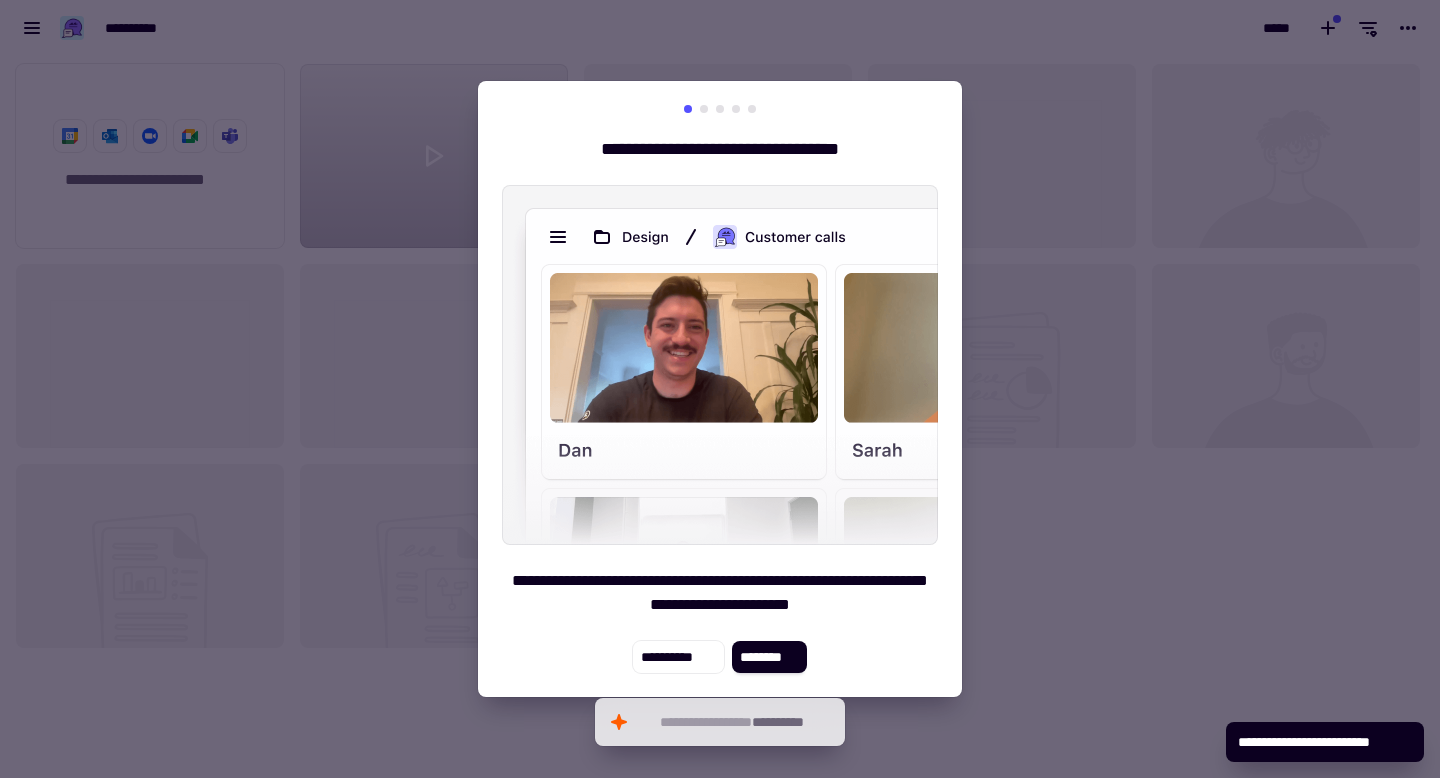 scroll, scrollTop: 1, scrollLeft: 1, axis: both 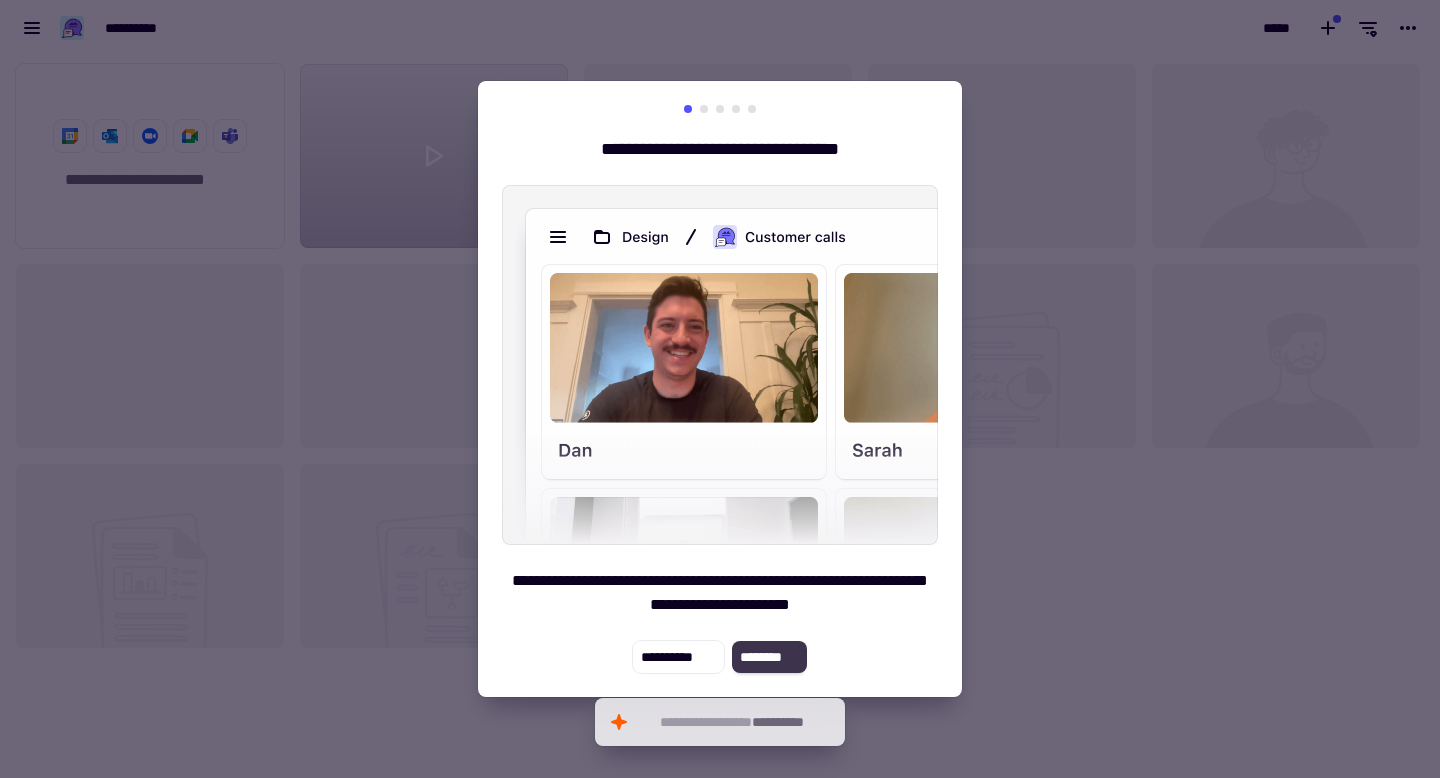click on "********" 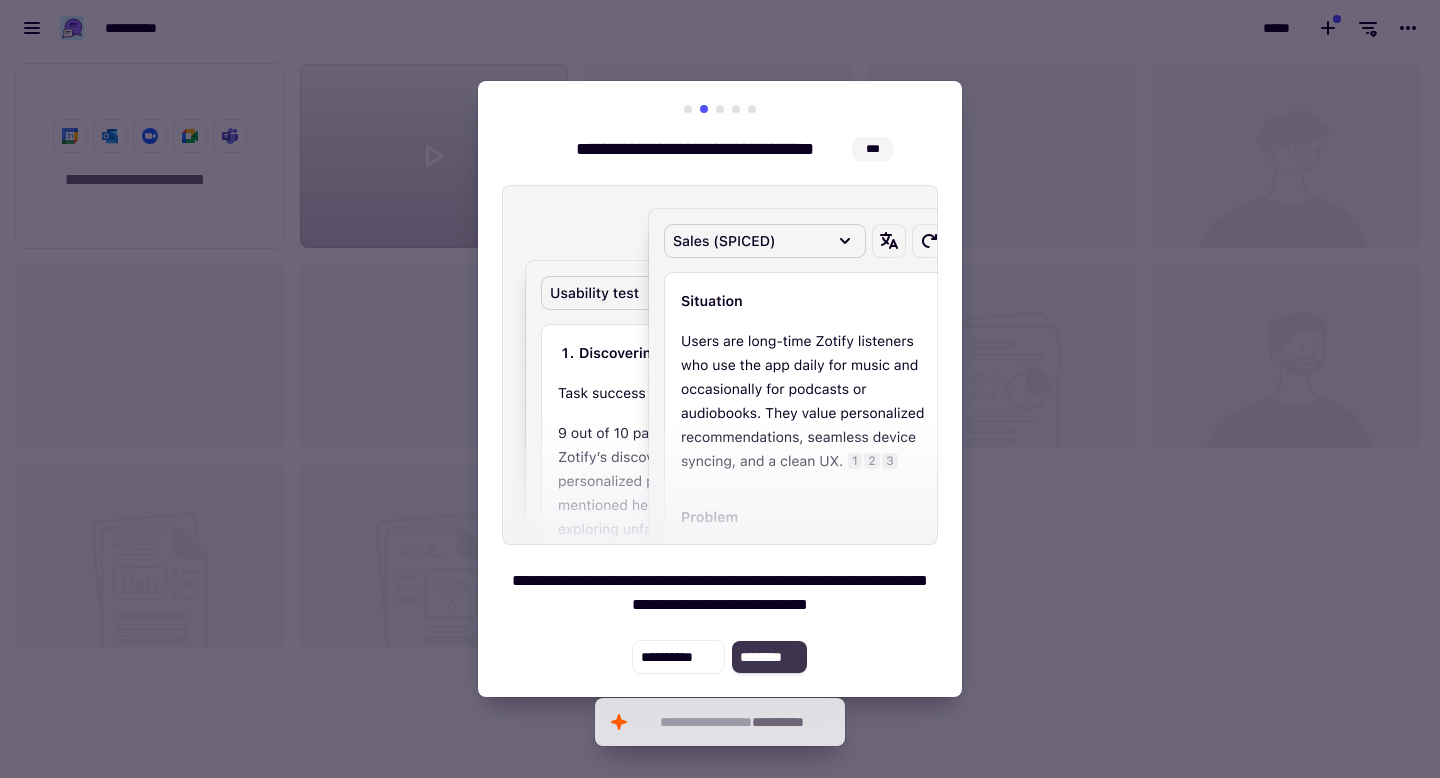 click on "********" 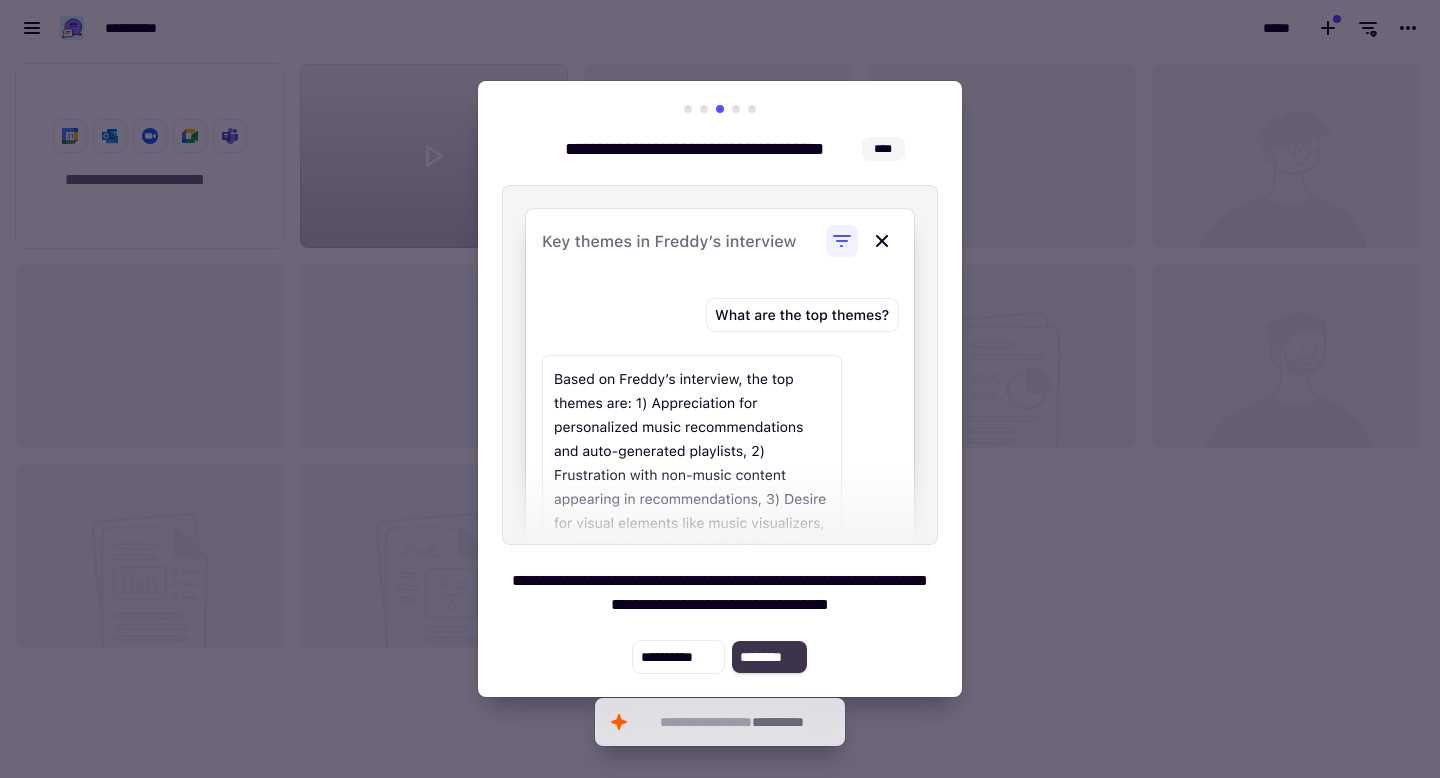 click on "********" 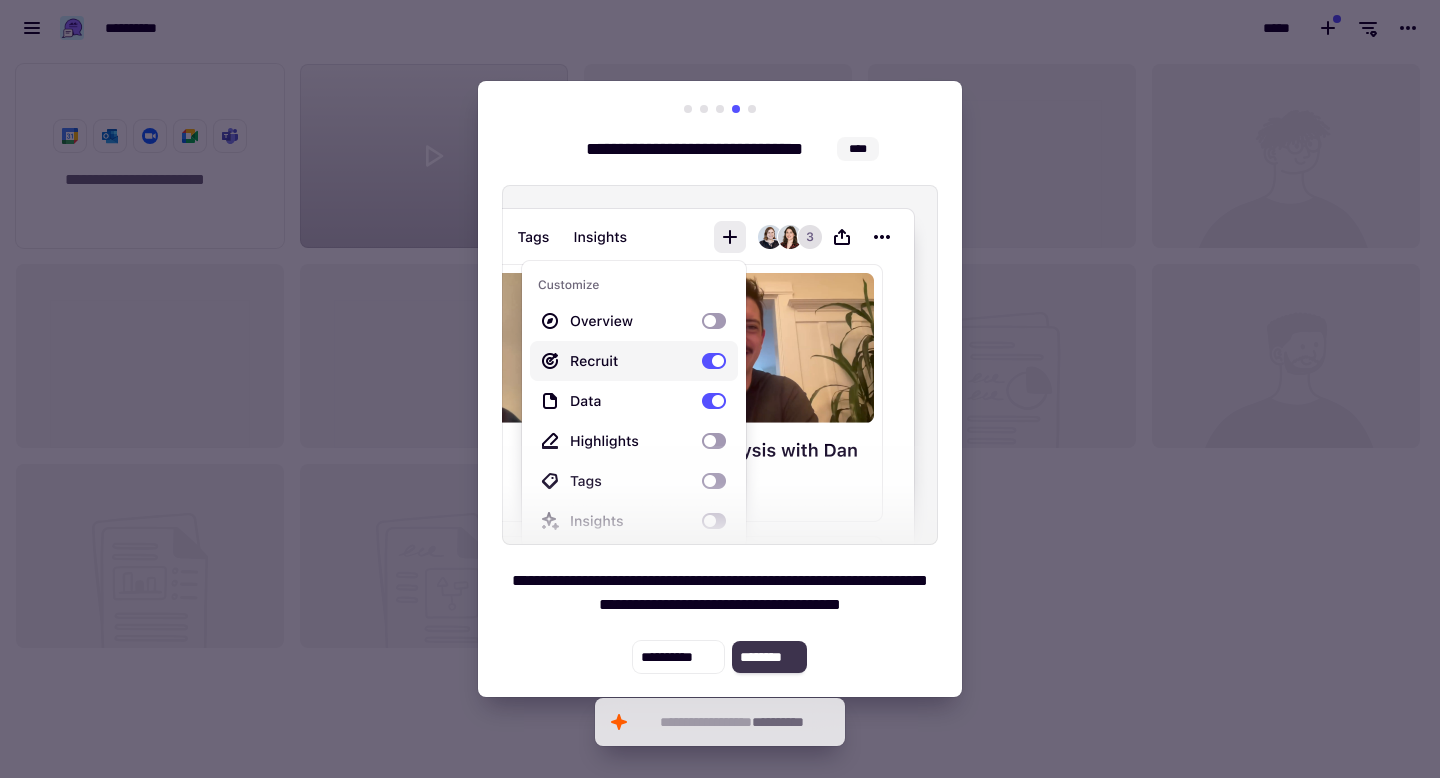 click on "********" 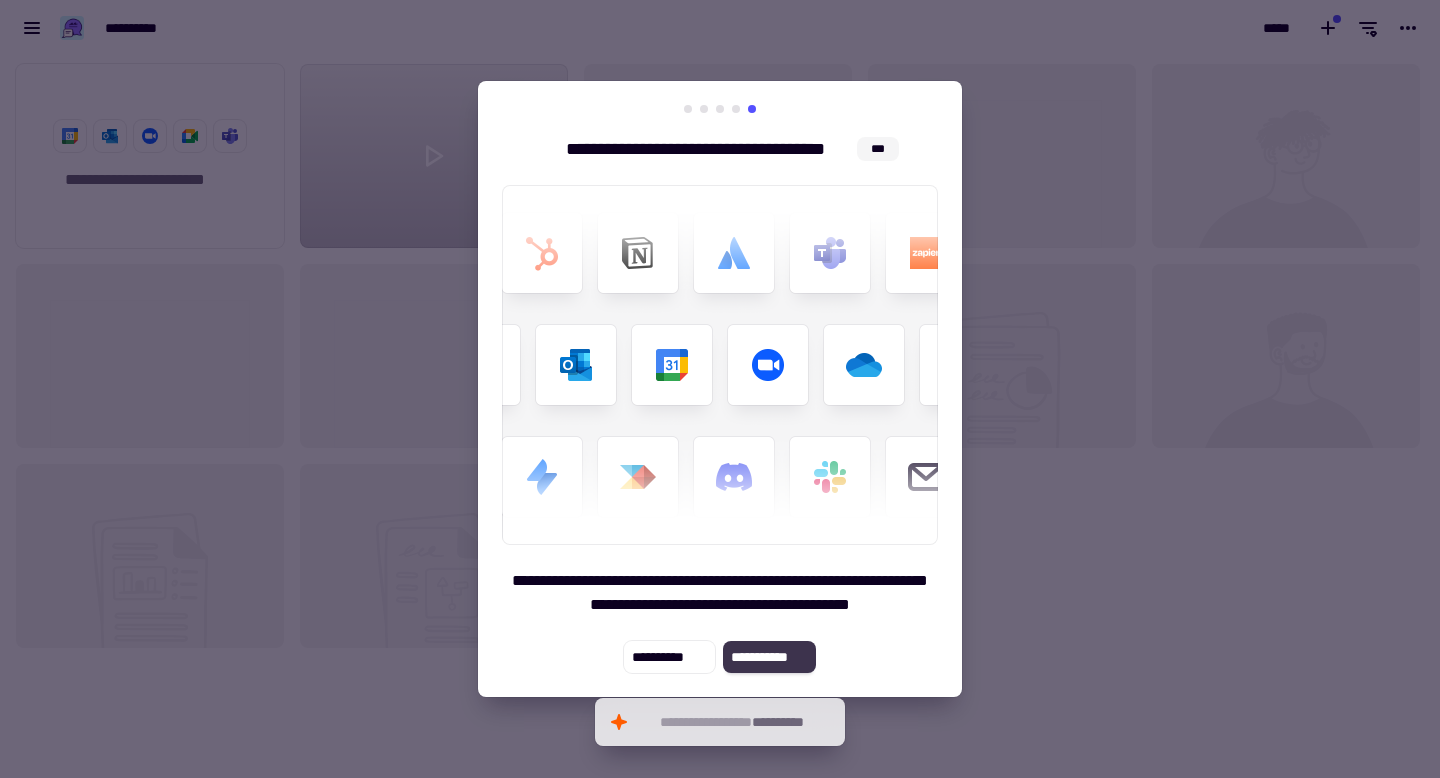 click on "**********" 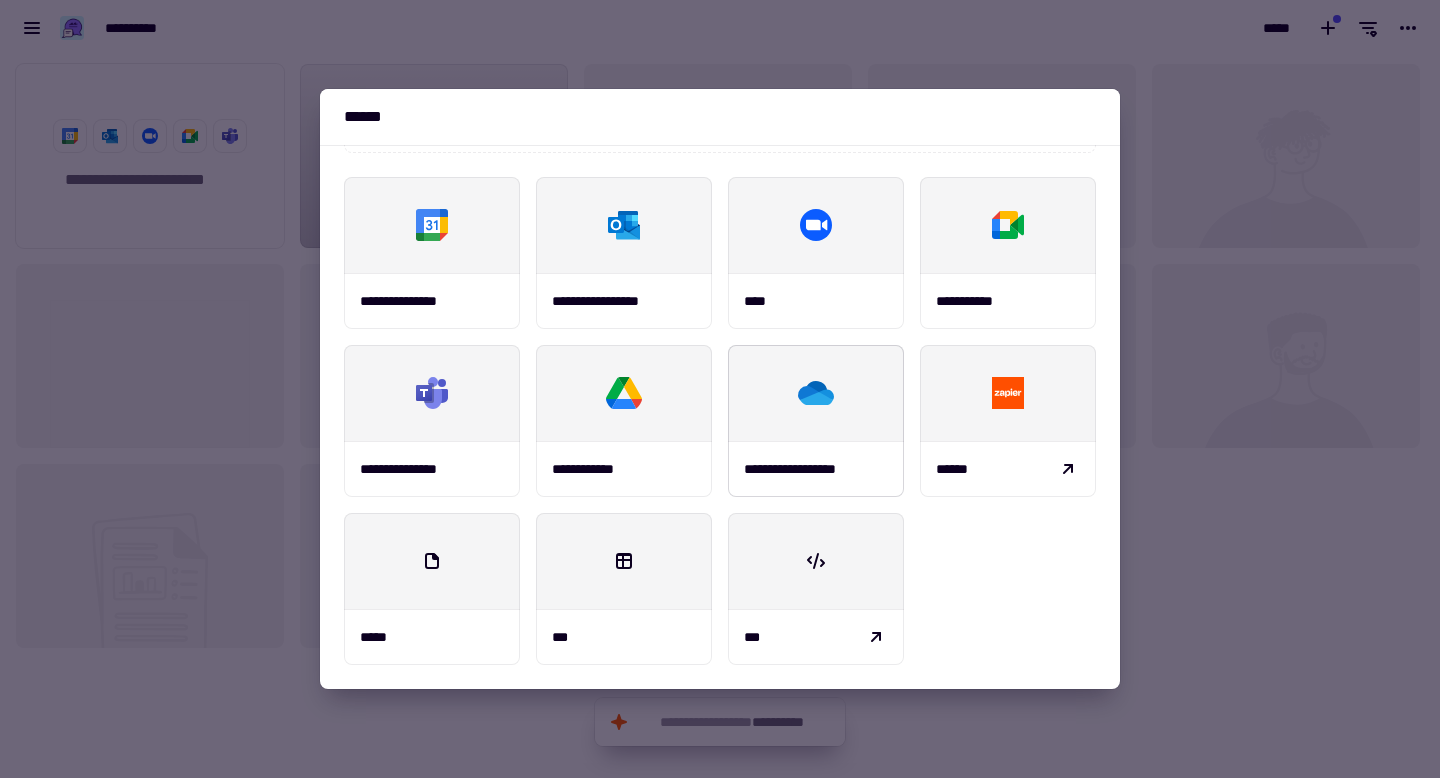 scroll, scrollTop: 0, scrollLeft: 0, axis: both 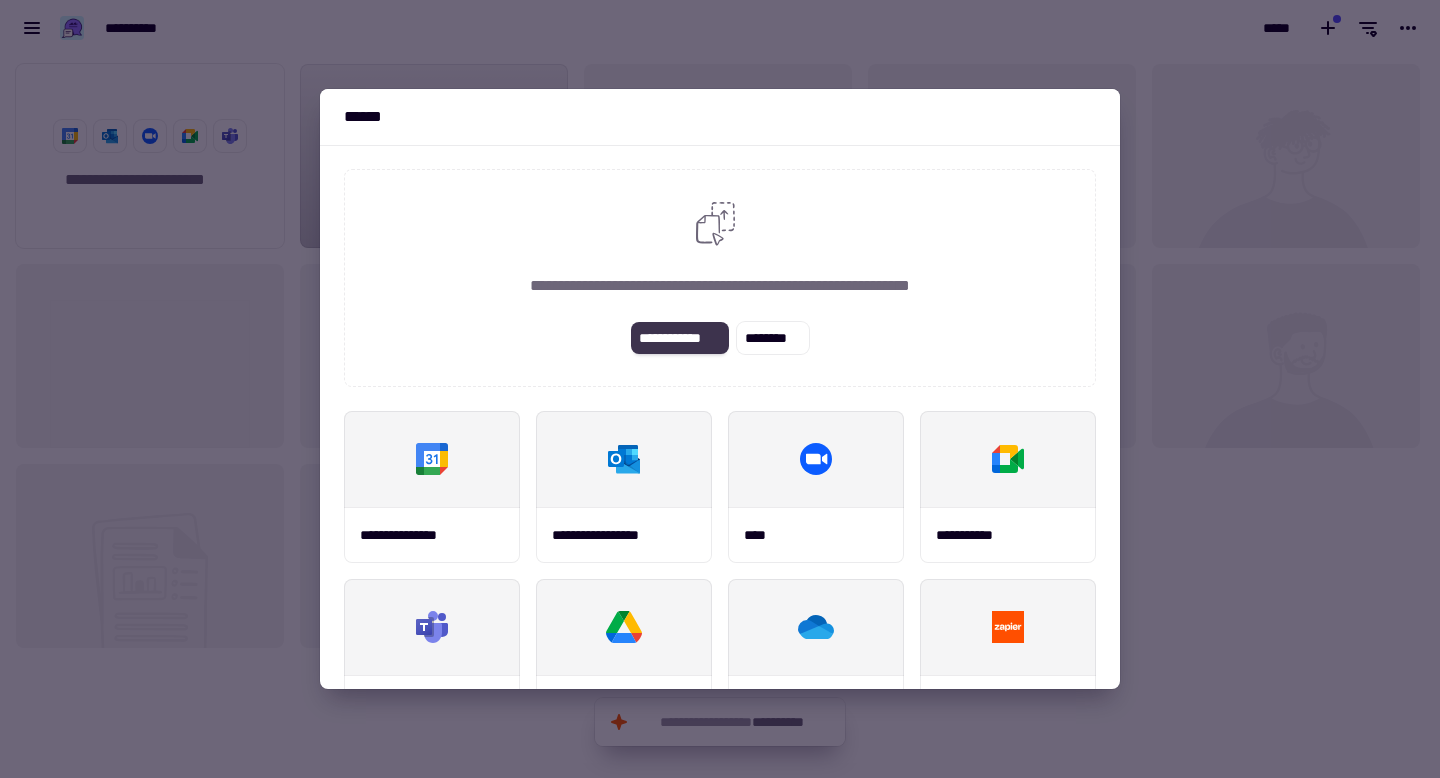 click on "**********" 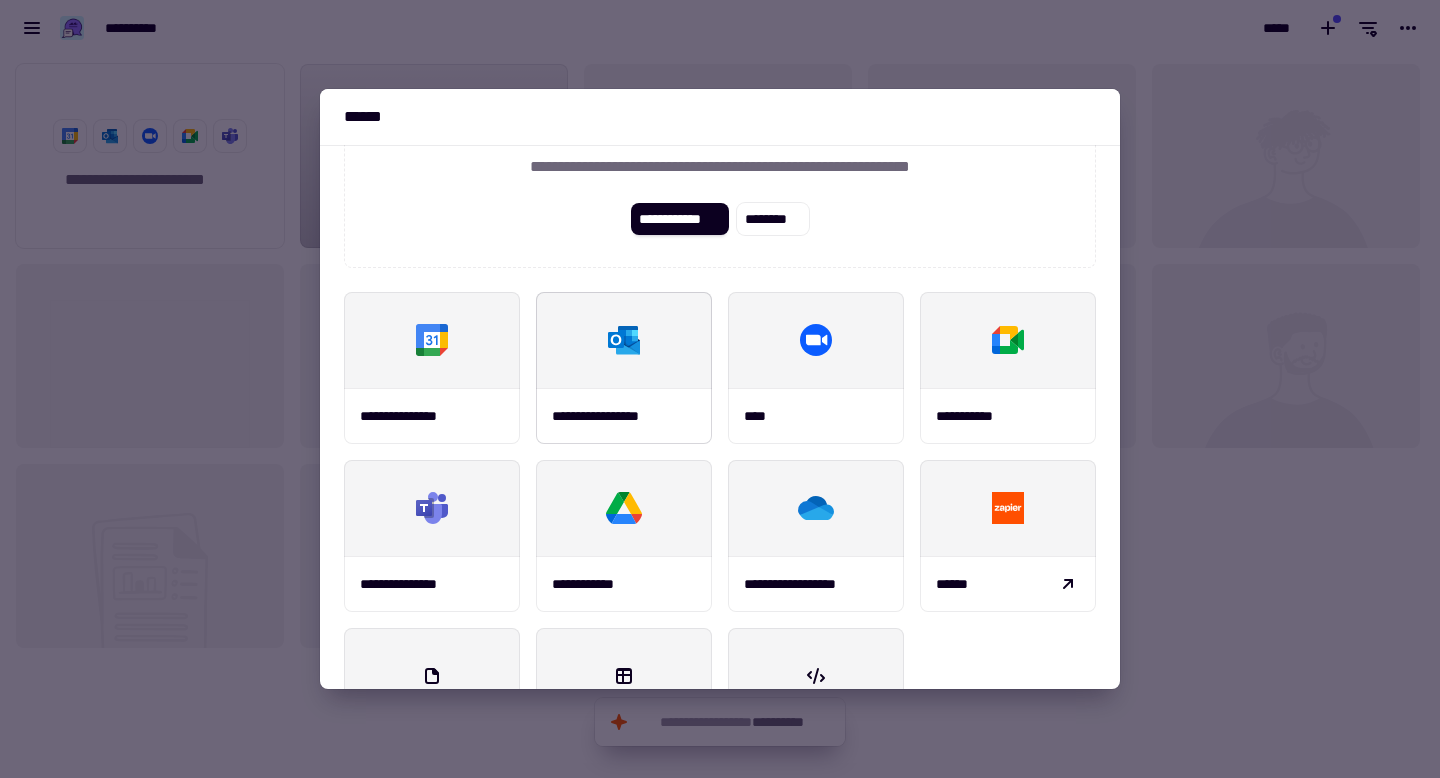 scroll, scrollTop: 121, scrollLeft: 0, axis: vertical 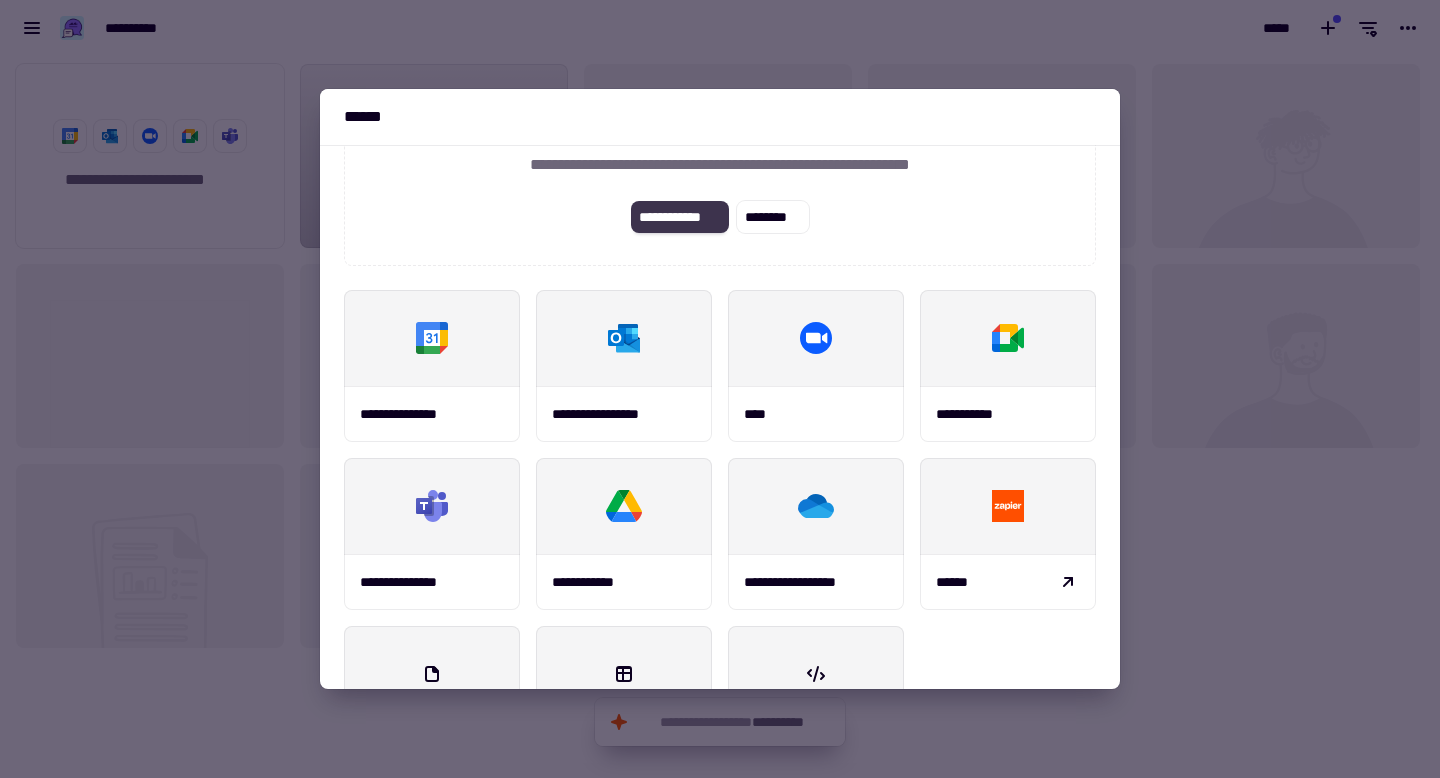 click on "**********" 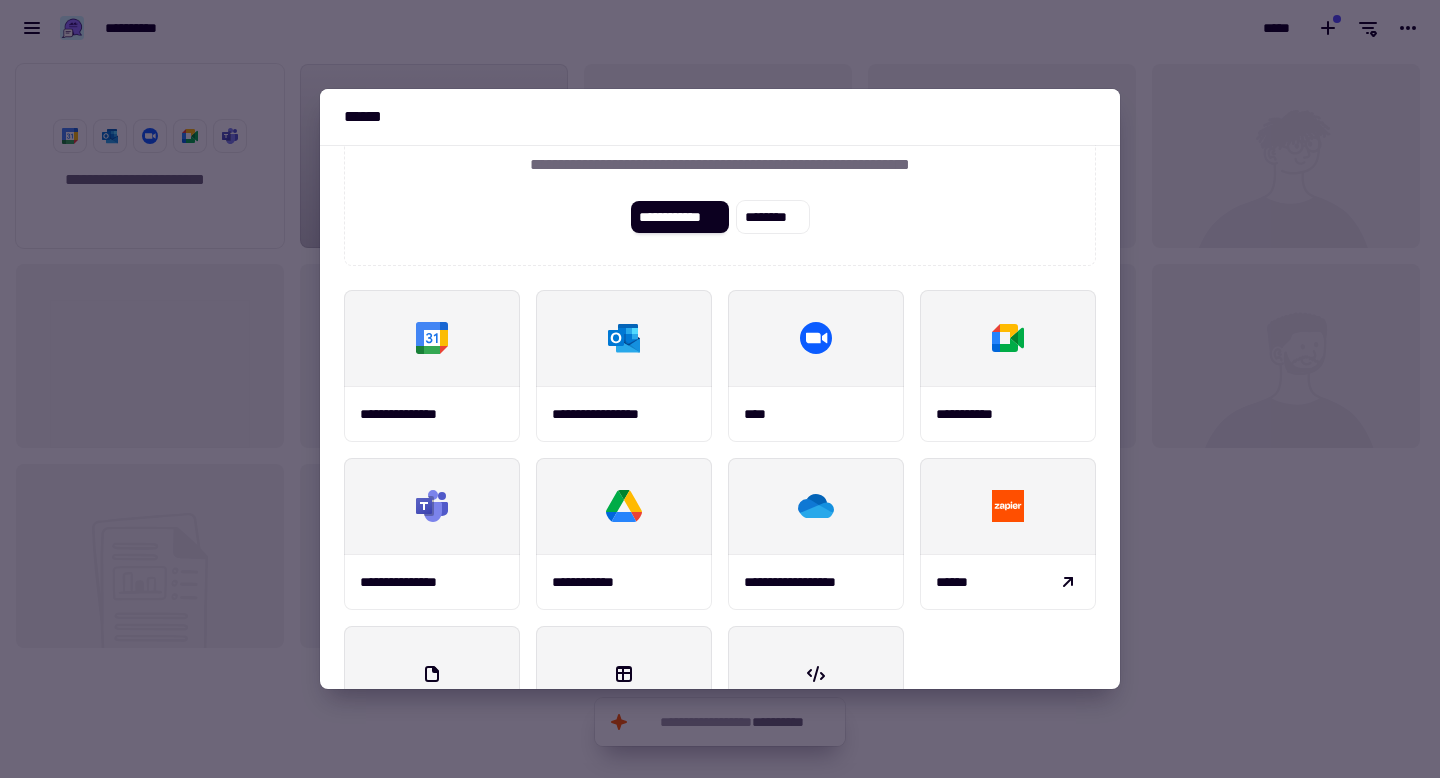 scroll, scrollTop: 0, scrollLeft: 0, axis: both 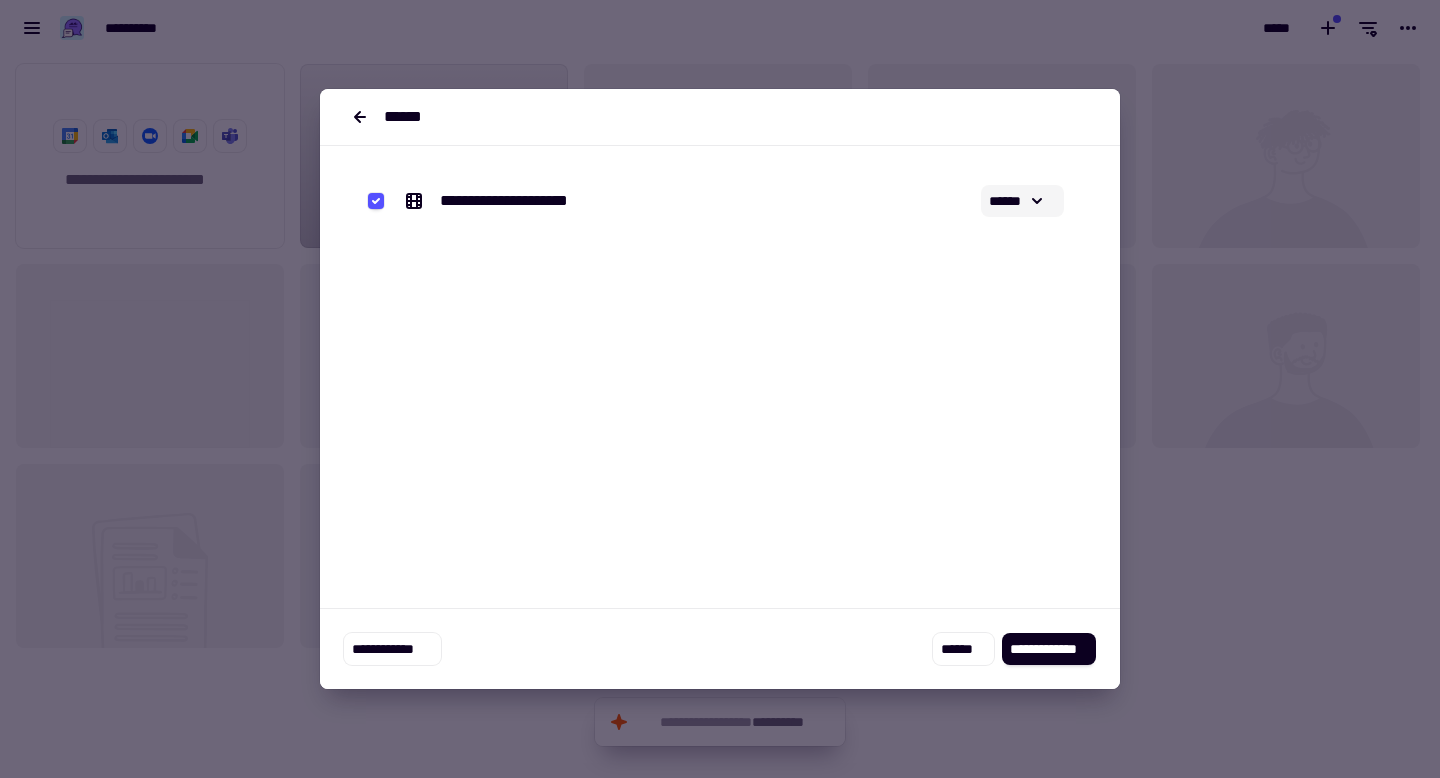 click 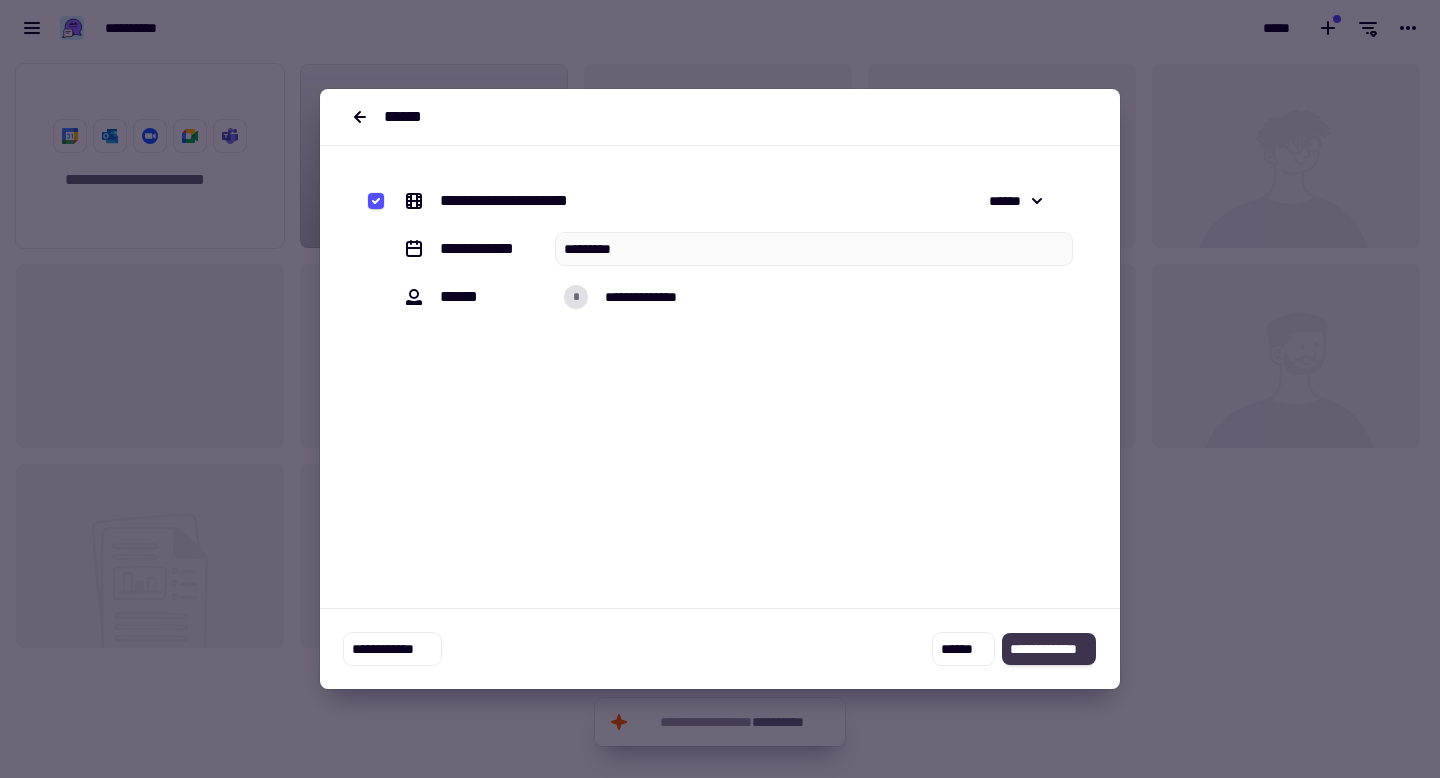 click on "**********" 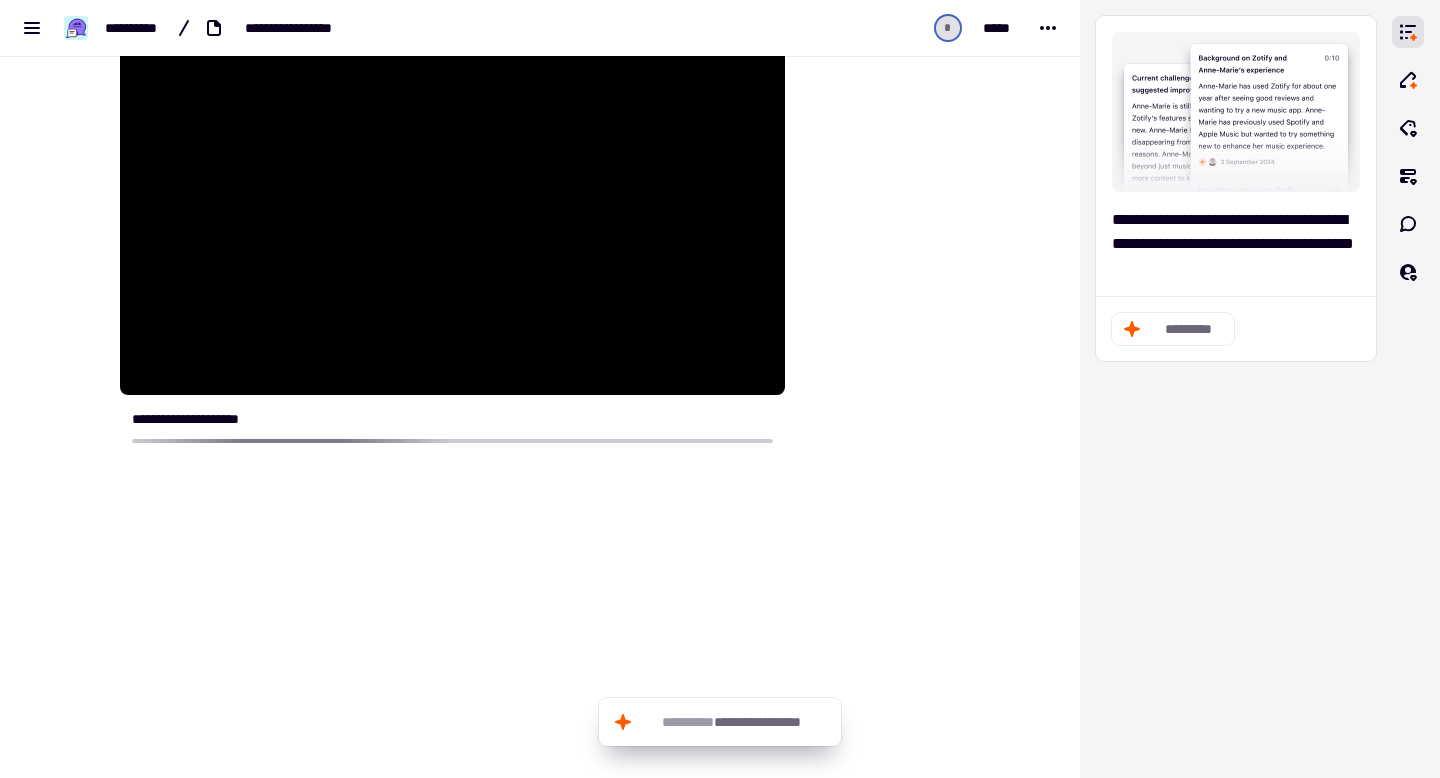 scroll, scrollTop: 0, scrollLeft: 0, axis: both 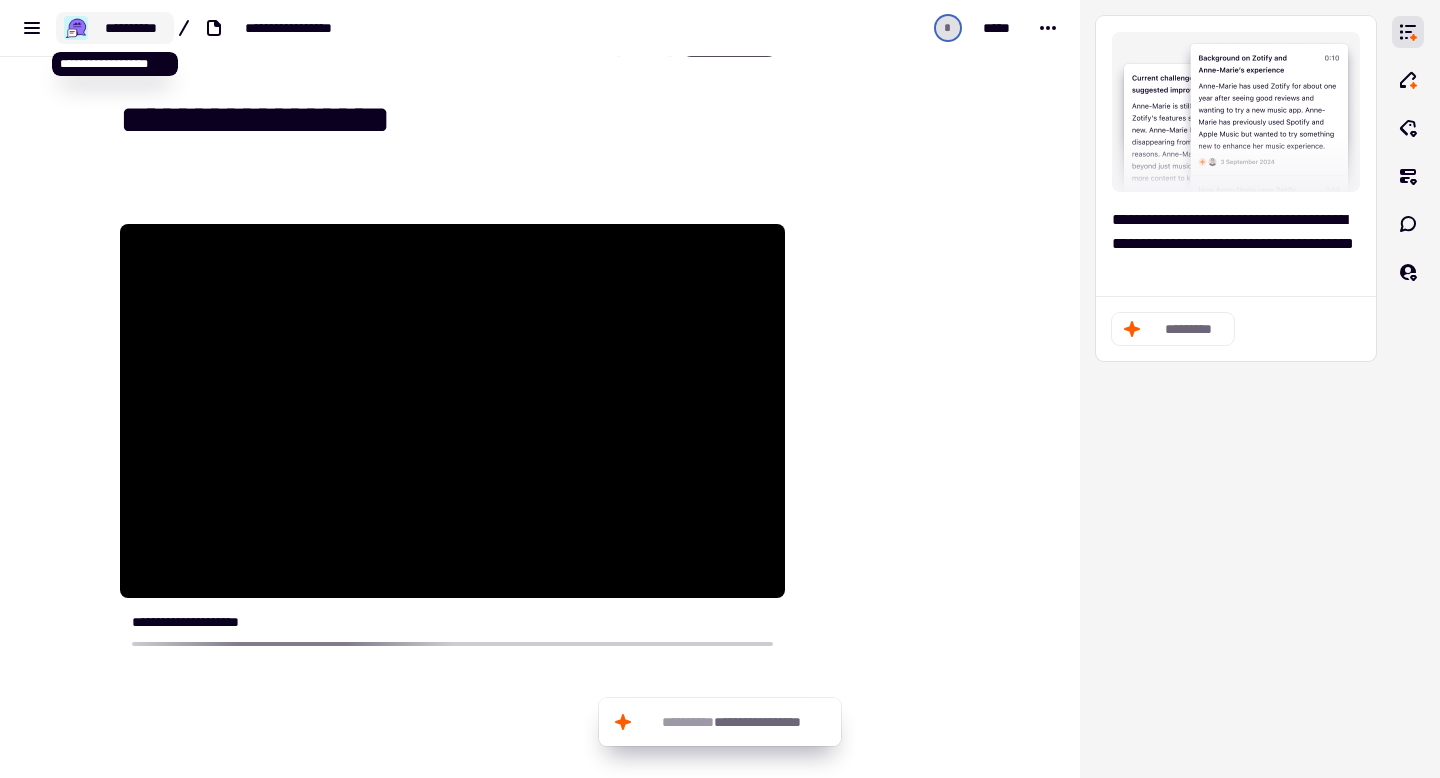 click on "**********" 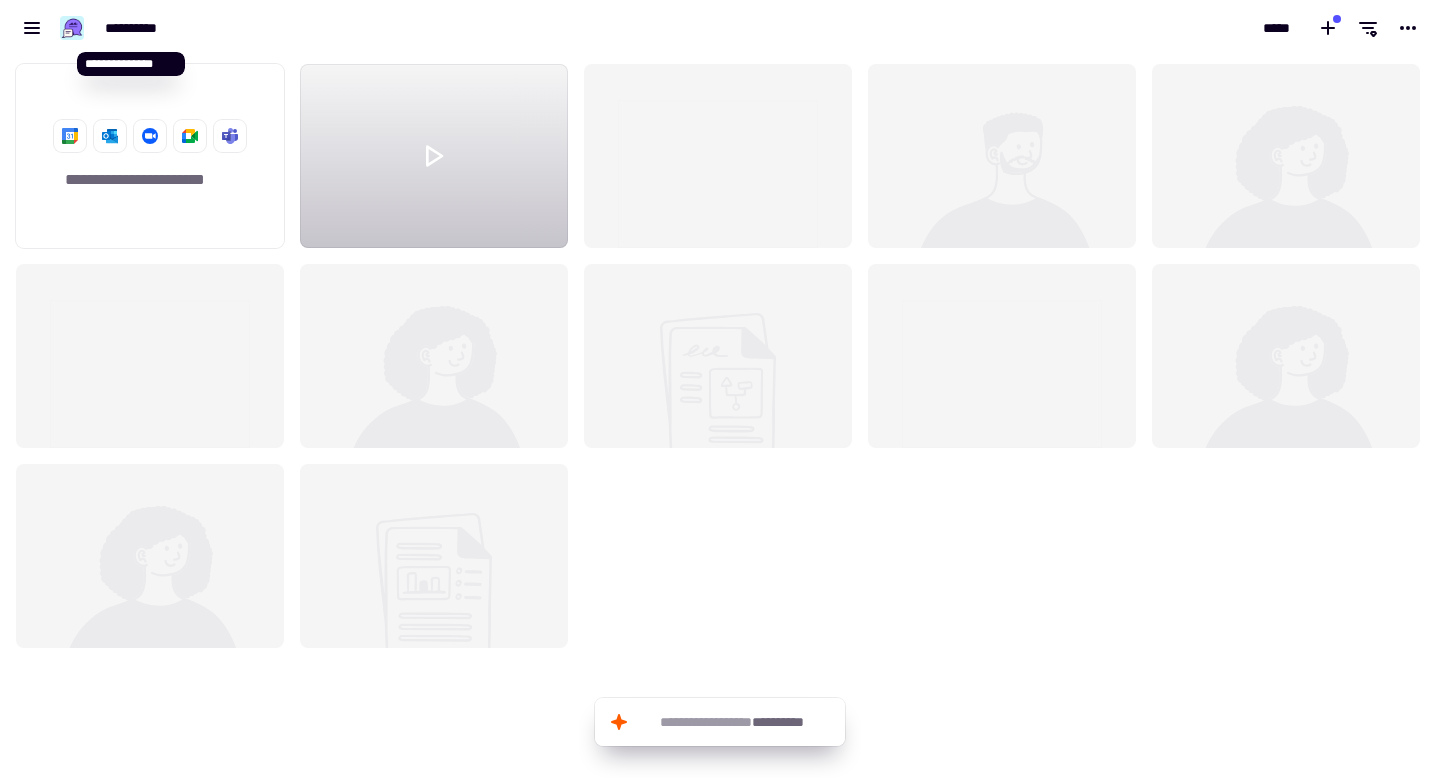 scroll, scrollTop: 1, scrollLeft: 1, axis: both 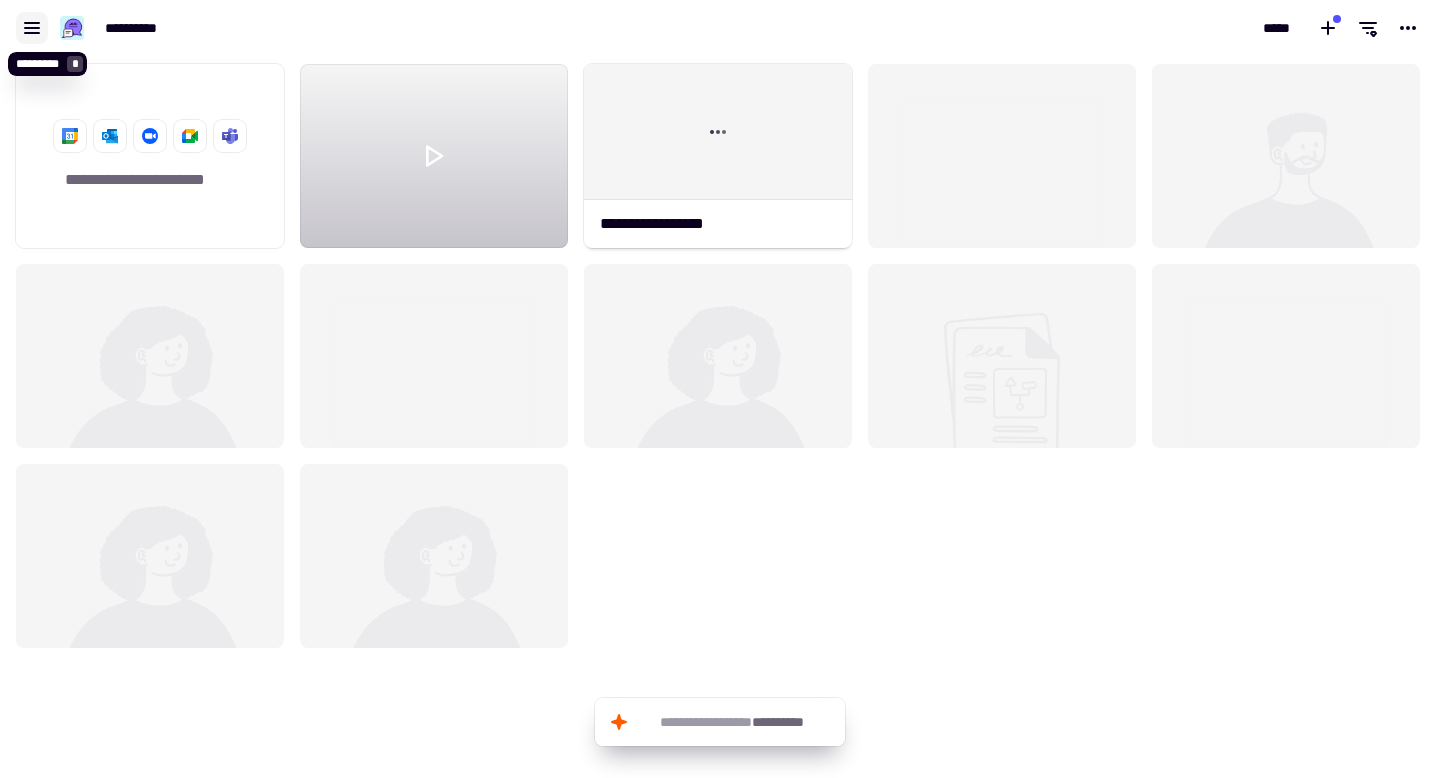 click 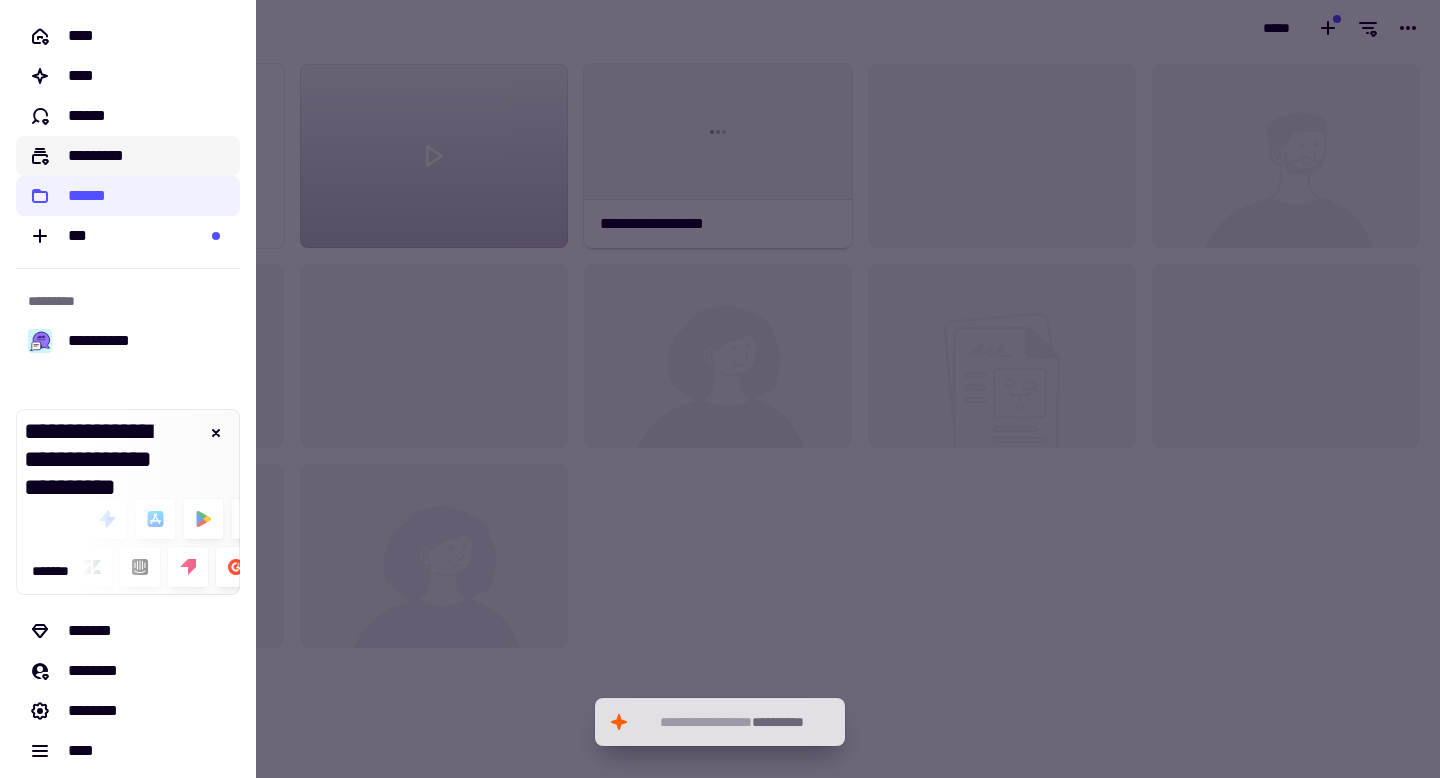 click on "*********" 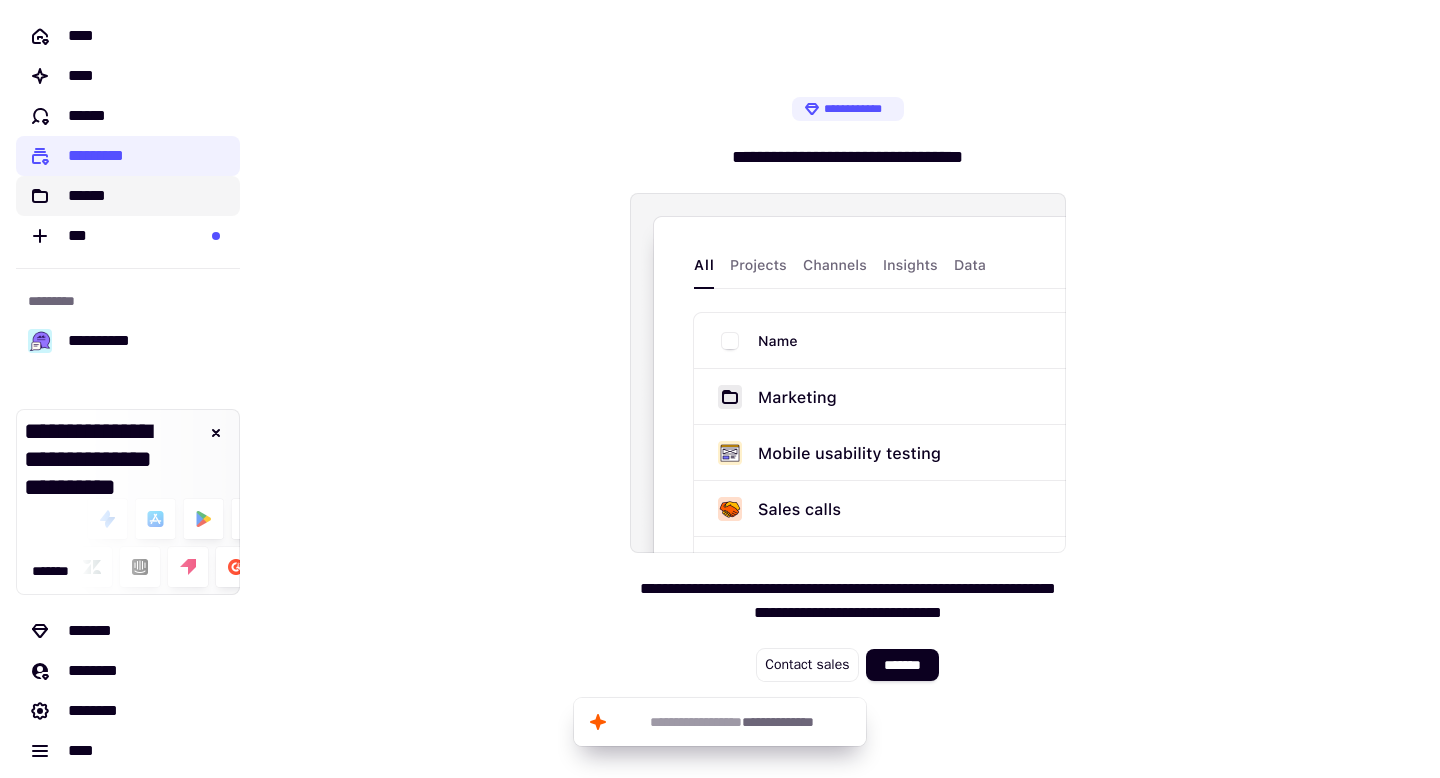 click on "******" 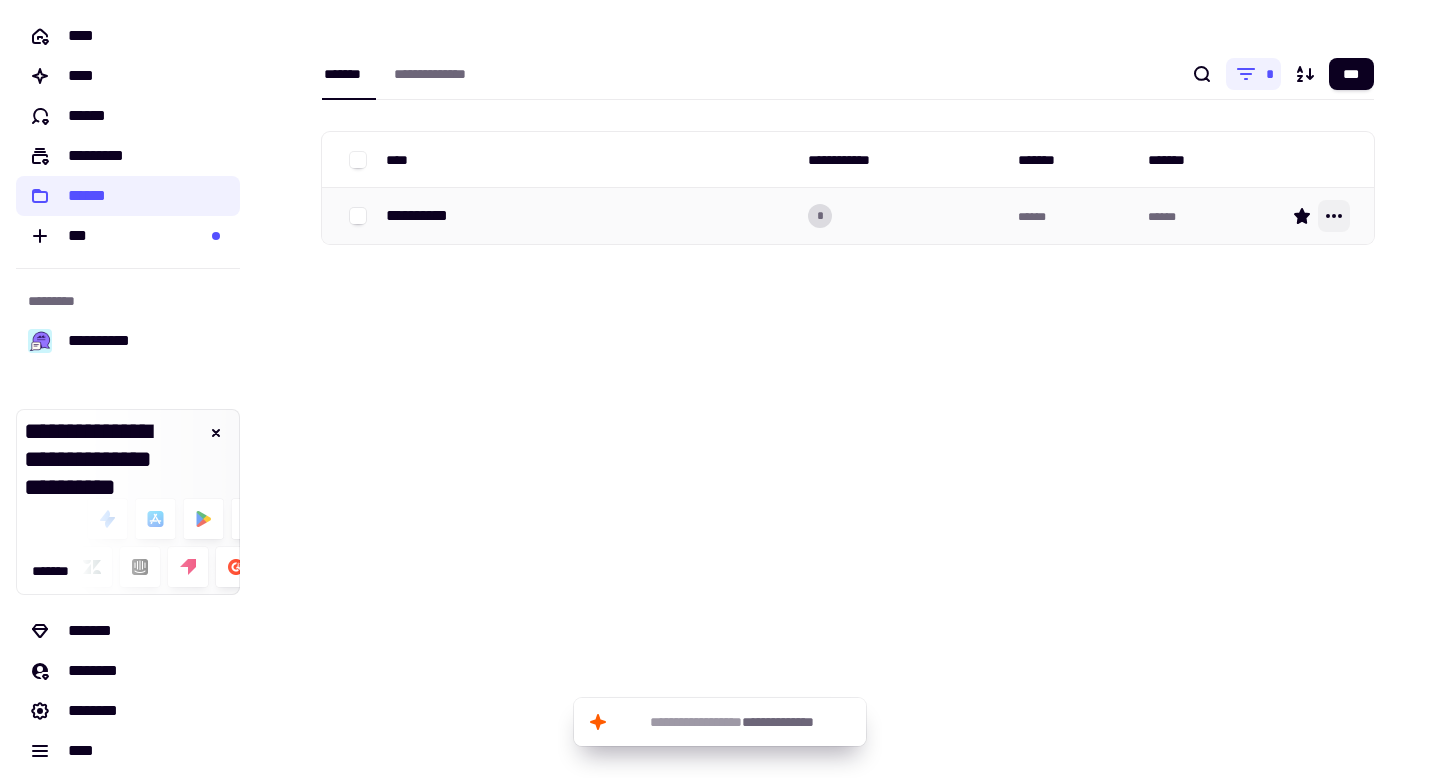 click 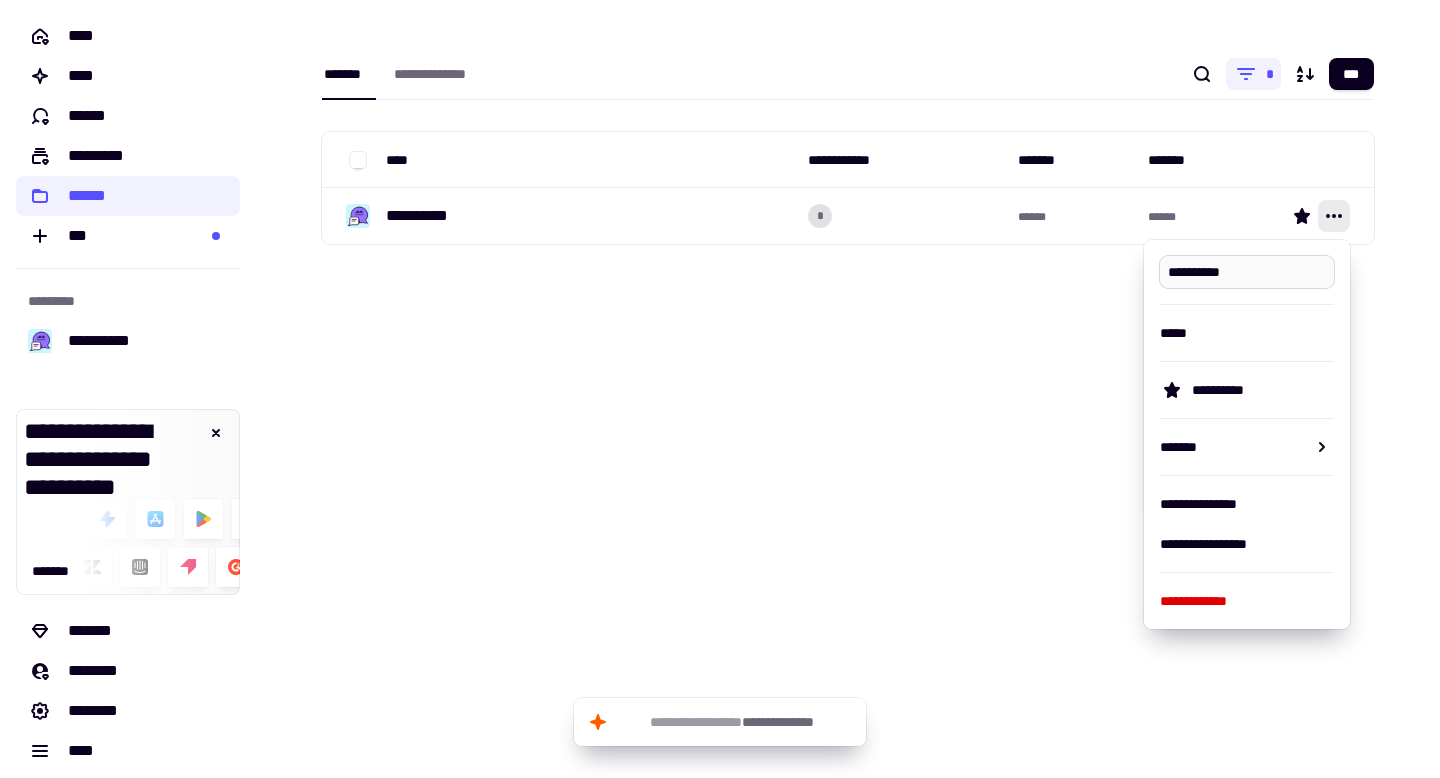 type on "*" 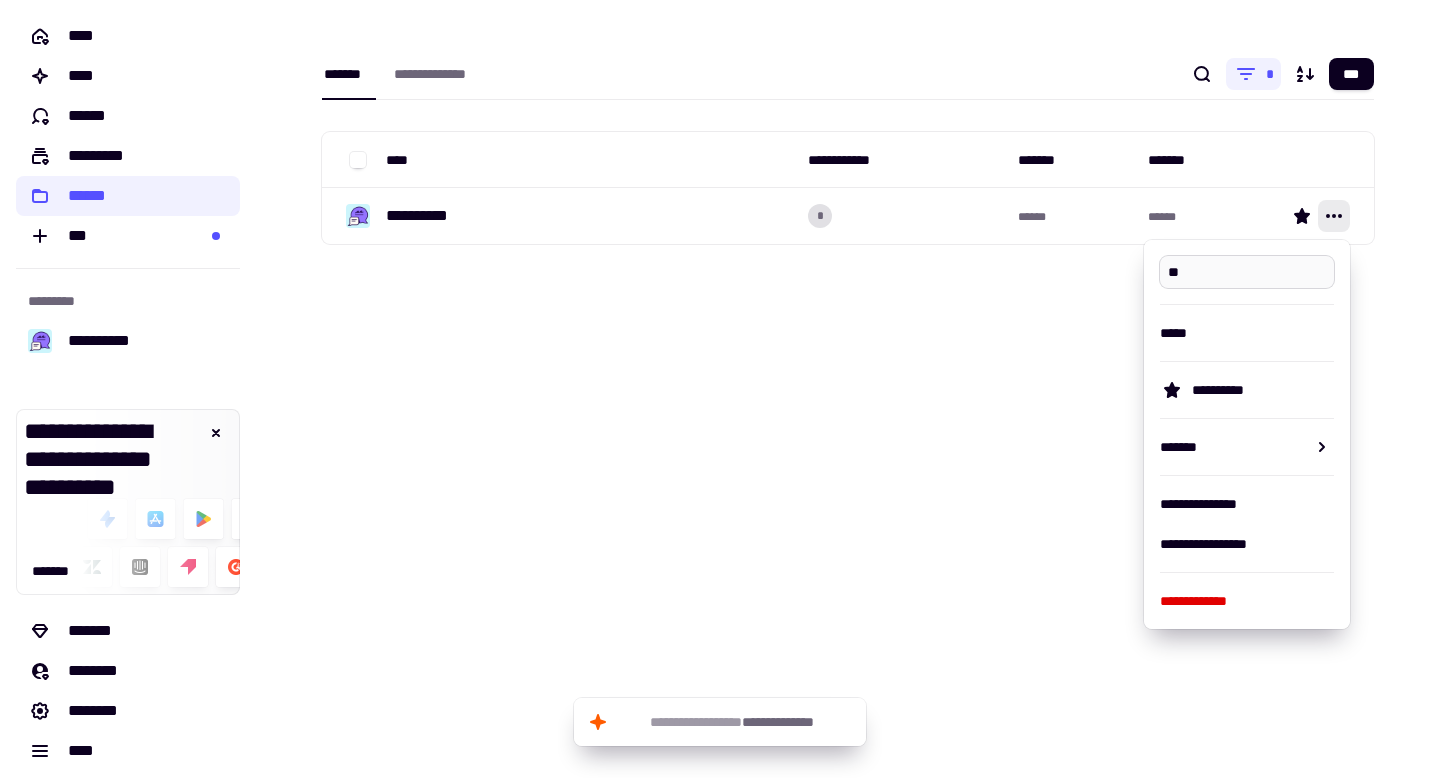 type on "*" 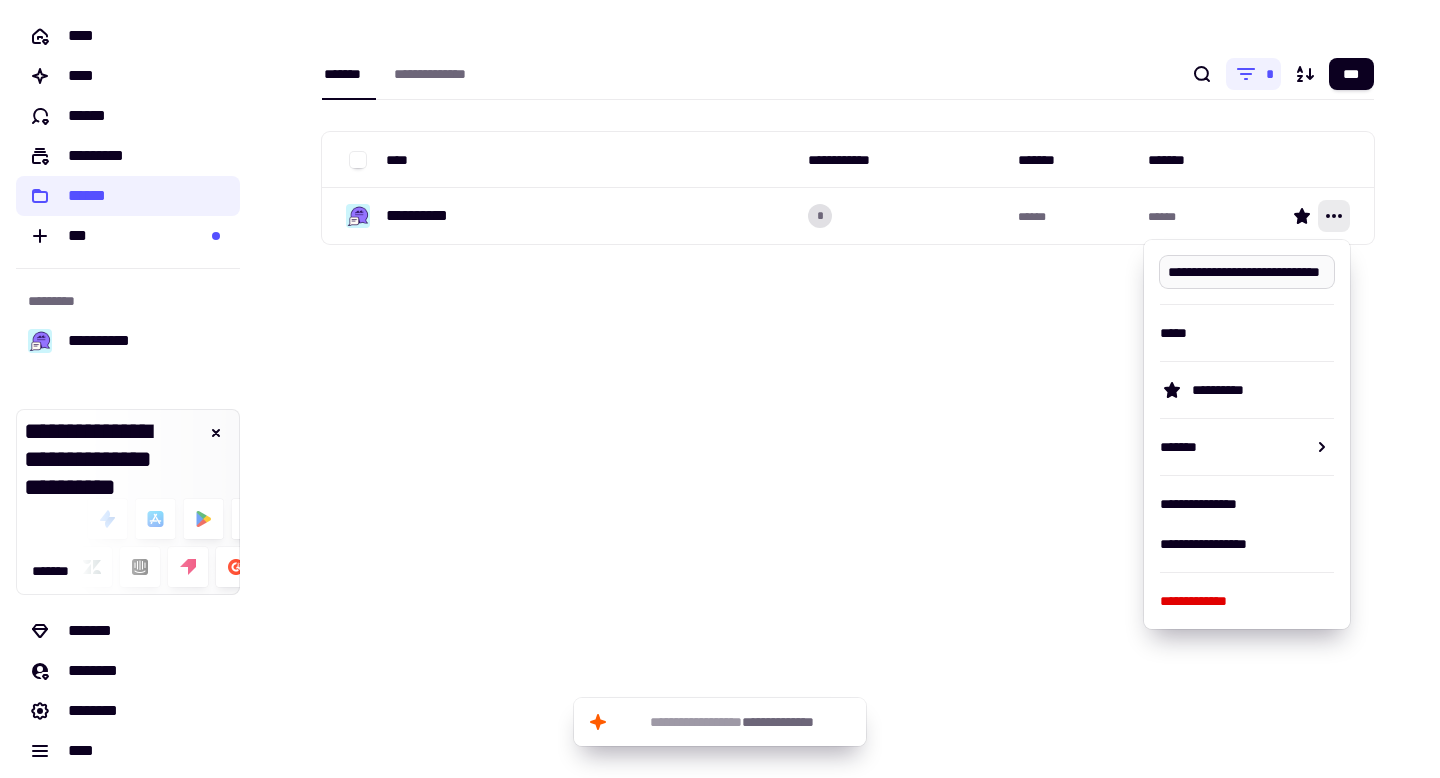 scroll, scrollTop: 0, scrollLeft: 33, axis: horizontal 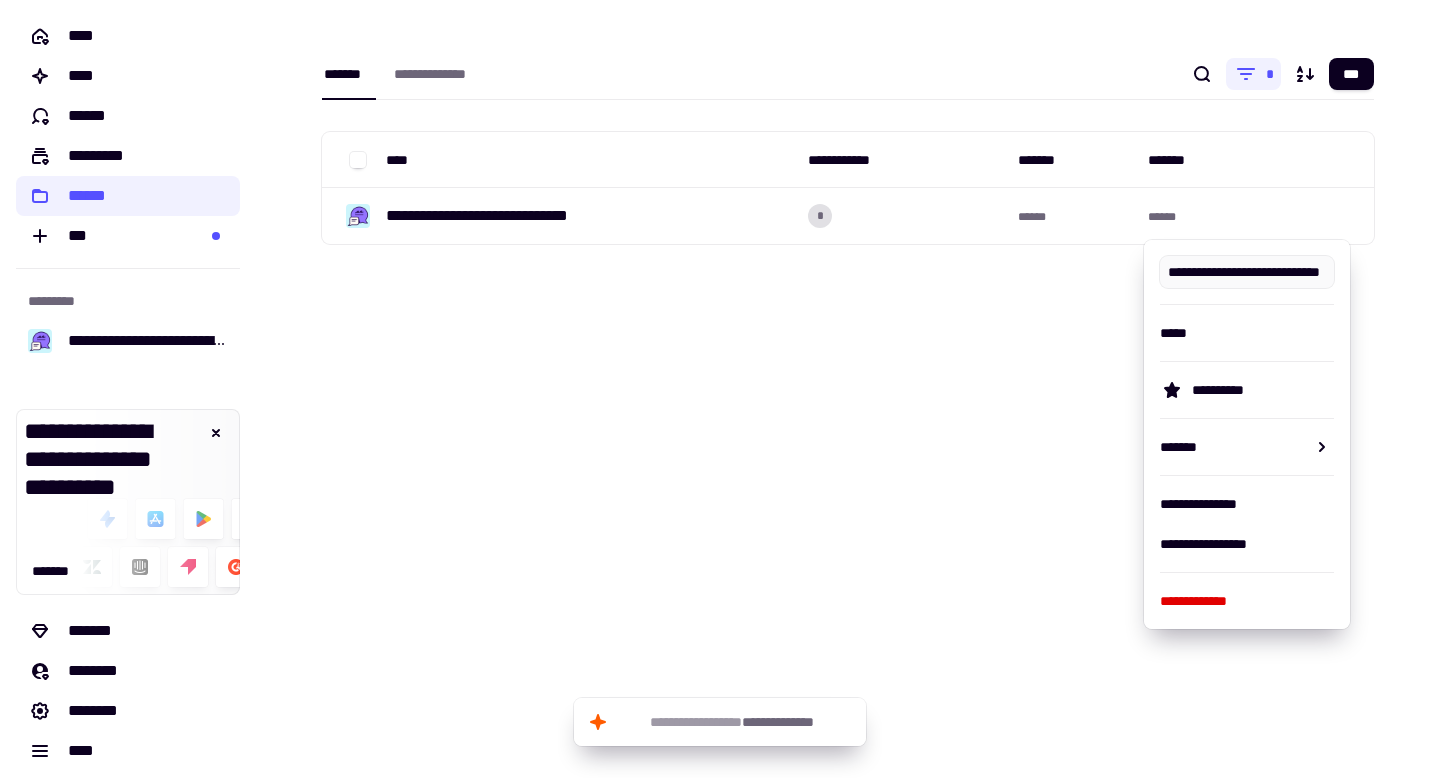 click on "[FIRST] [LAST] [STREET] [CITY], [STATE] [ZIP] [COUNTRY] [EMAIL]" at bounding box center [848, 389] 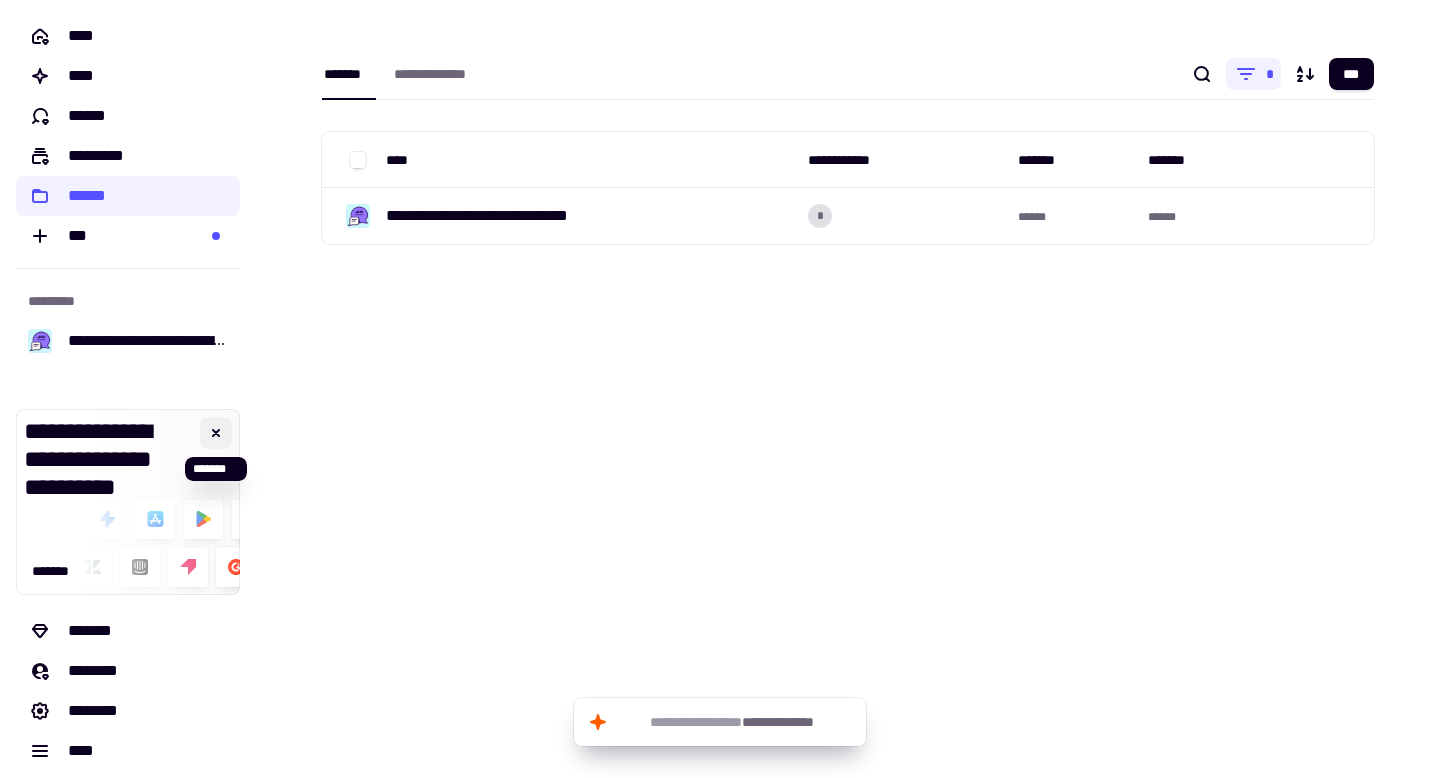 click 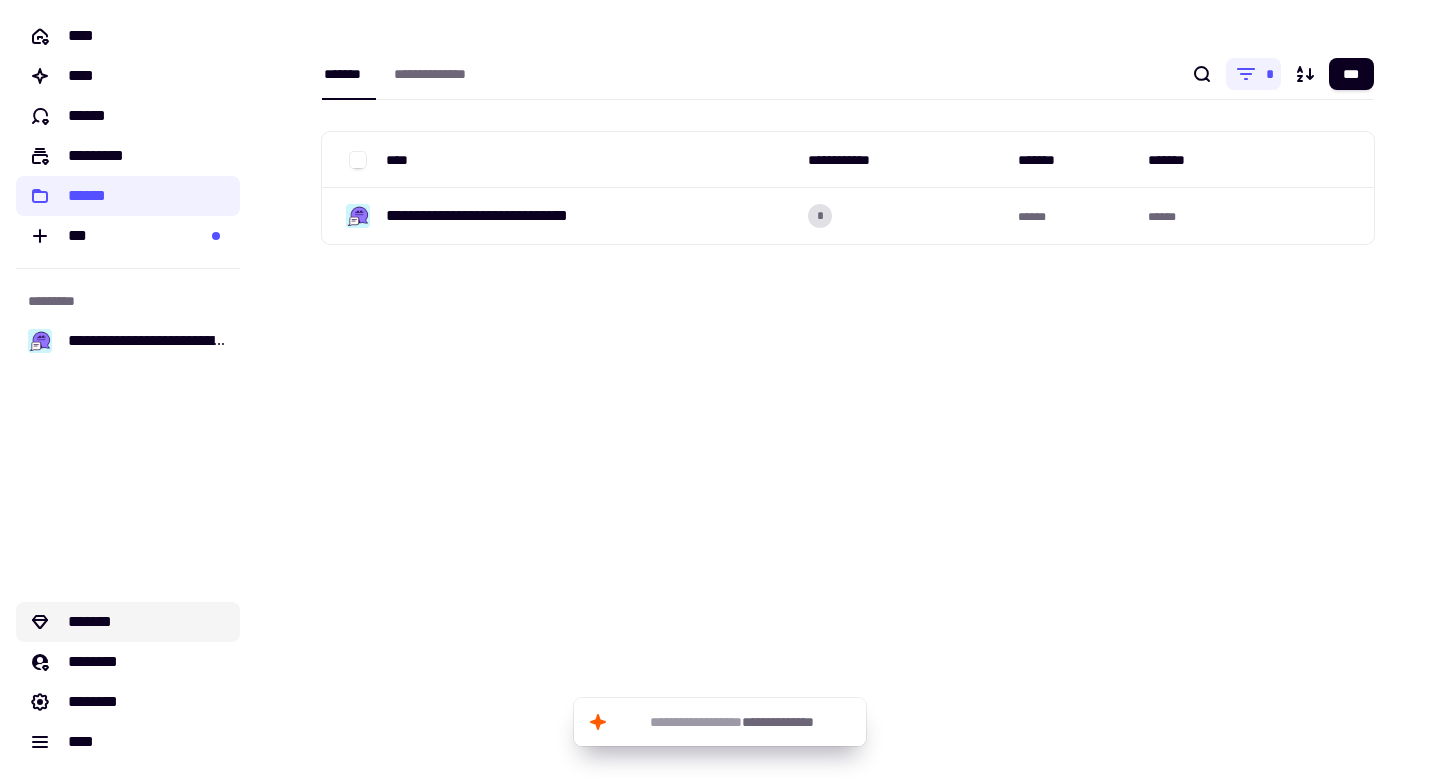 click on "*******" 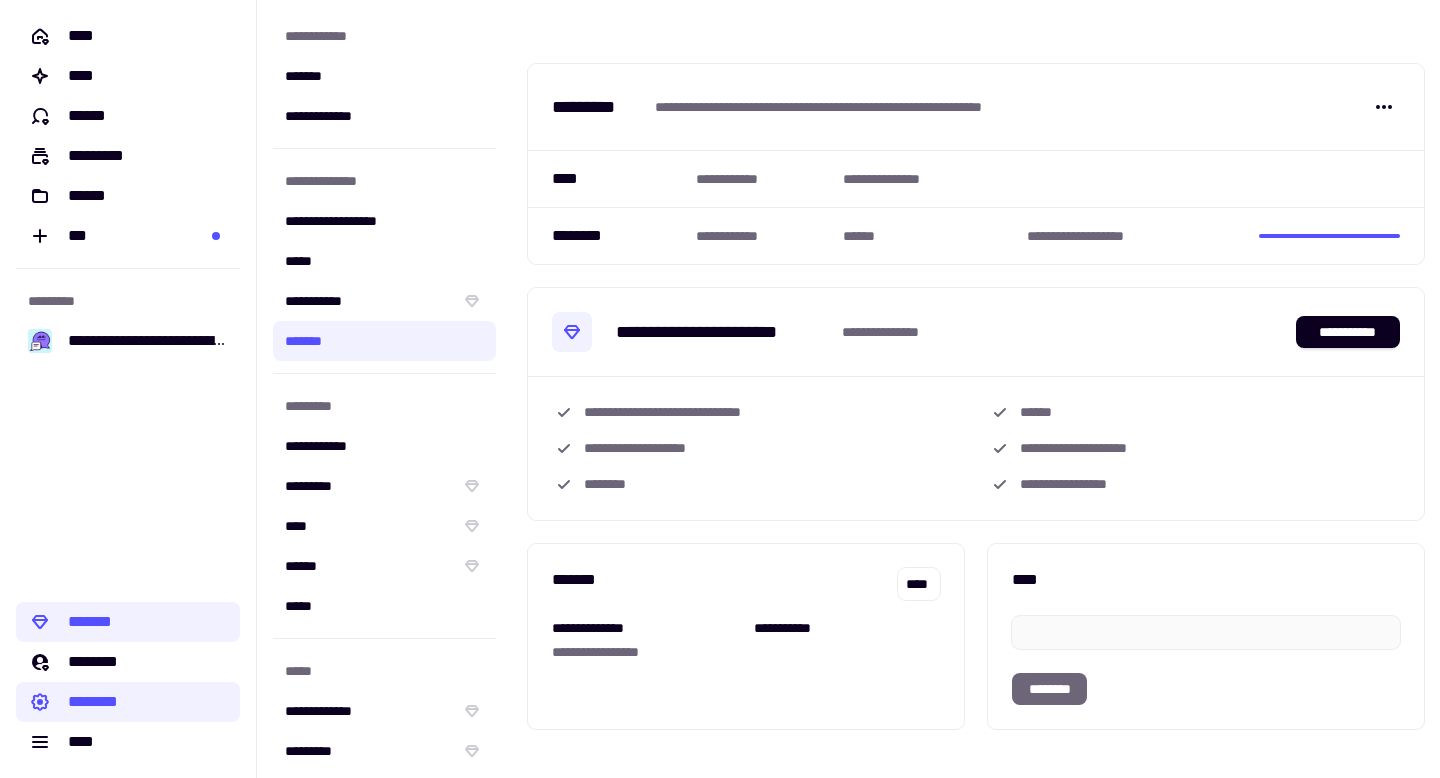 scroll, scrollTop: 38, scrollLeft: 0, axis: vertical 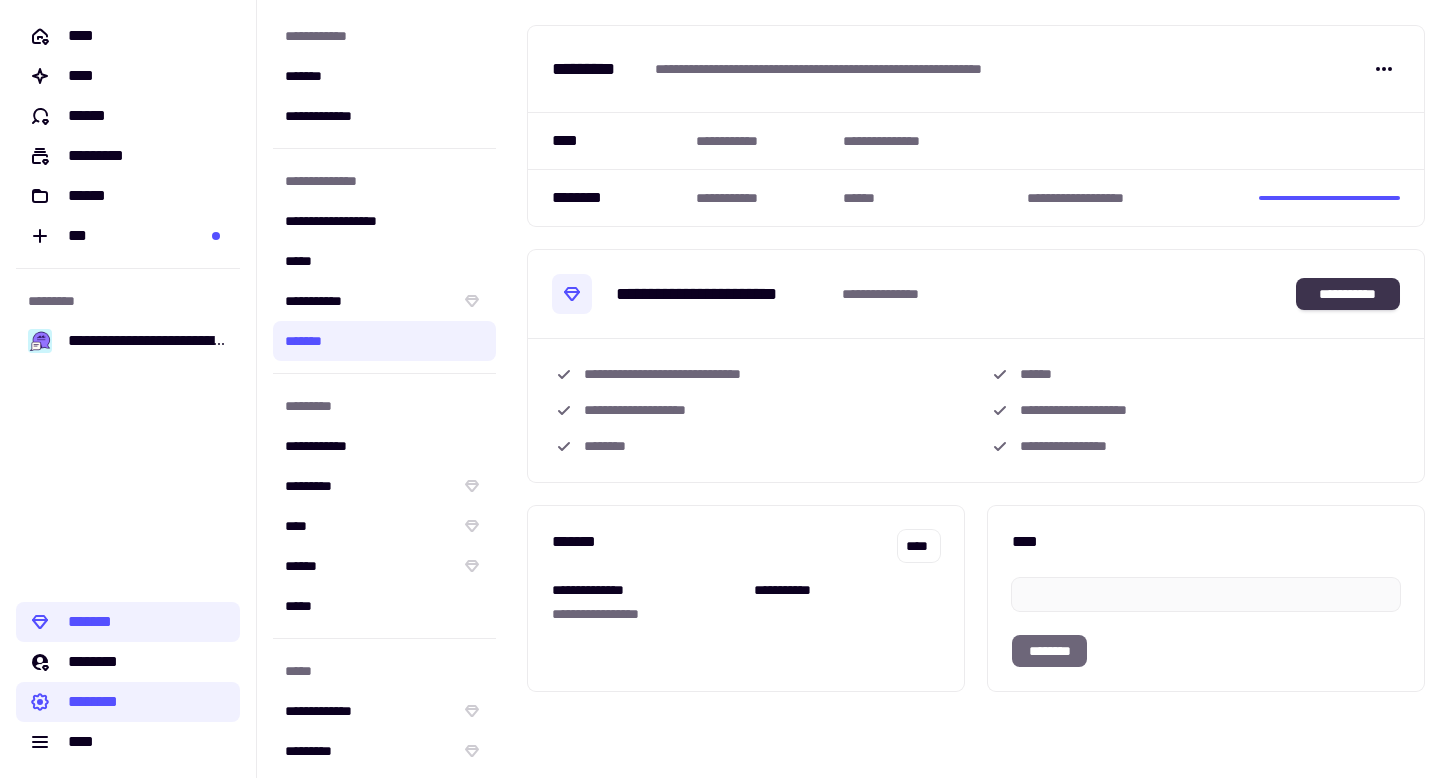 click on "**********" 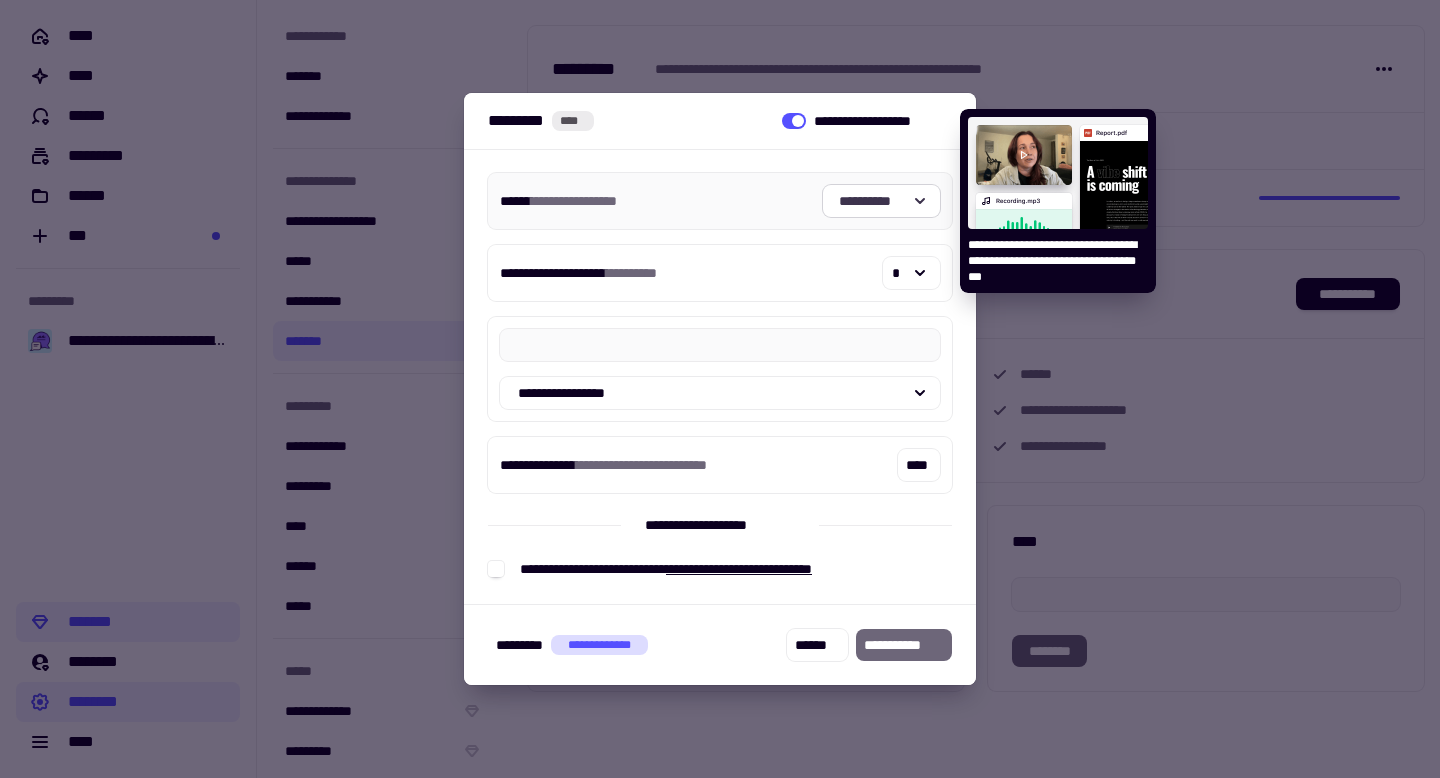 click on "**********" 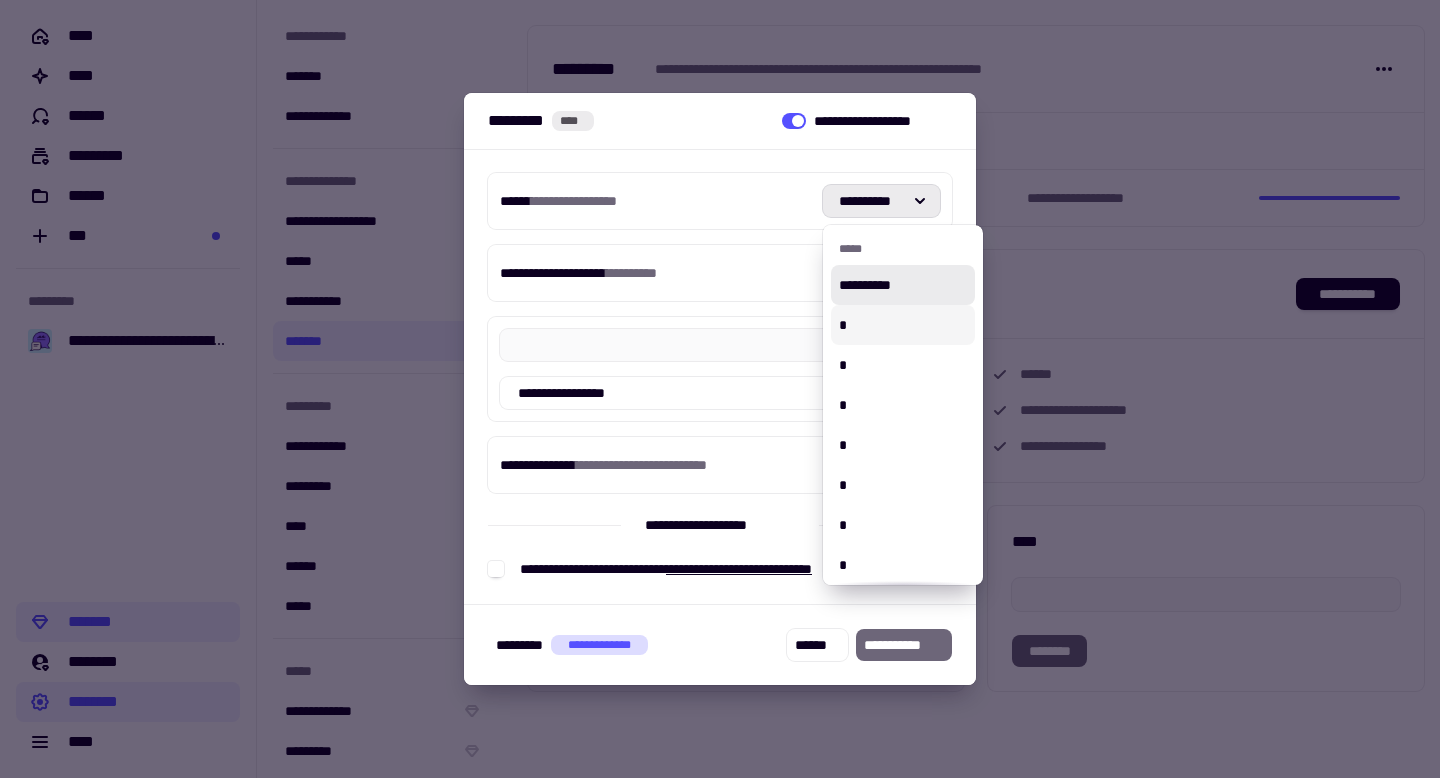 click on "*" at bounding box center [903, 325] 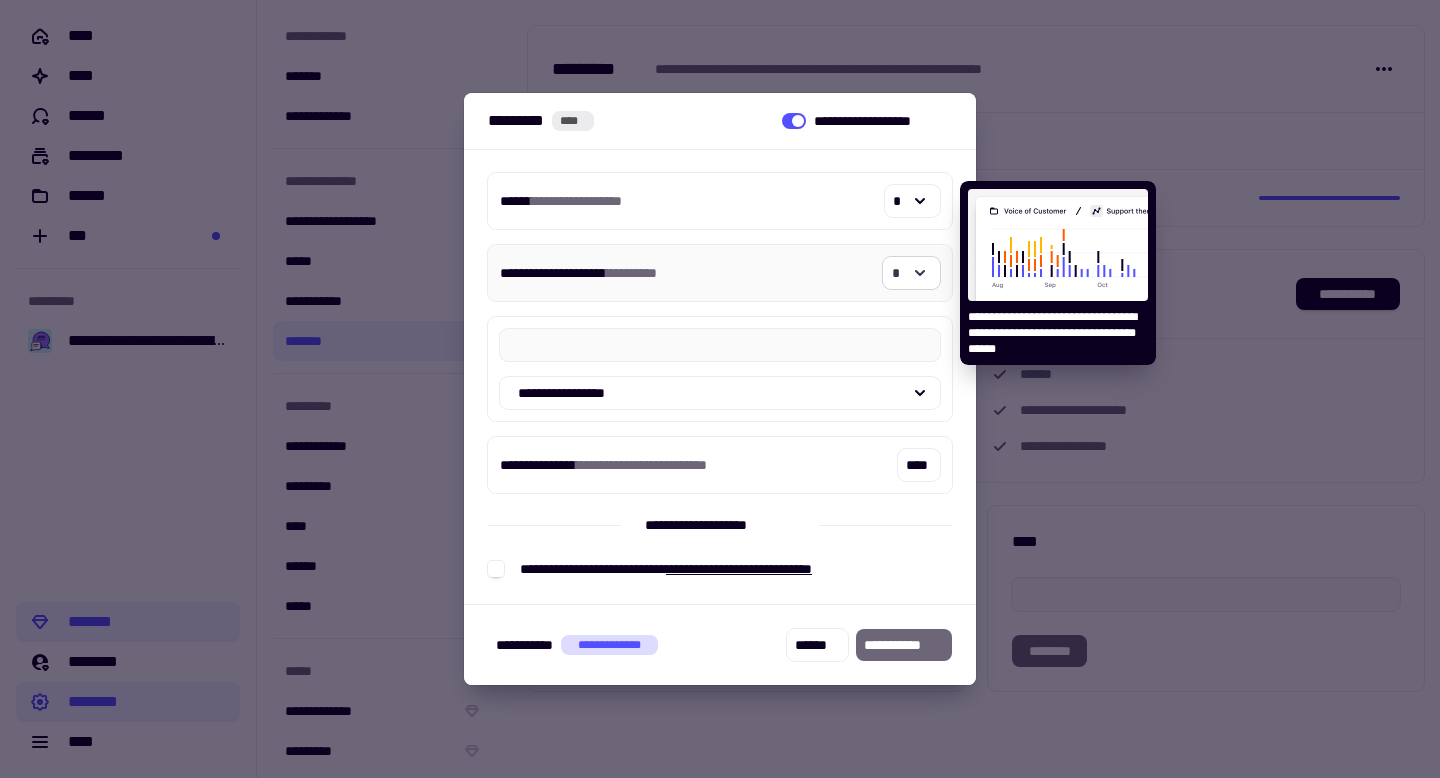 click 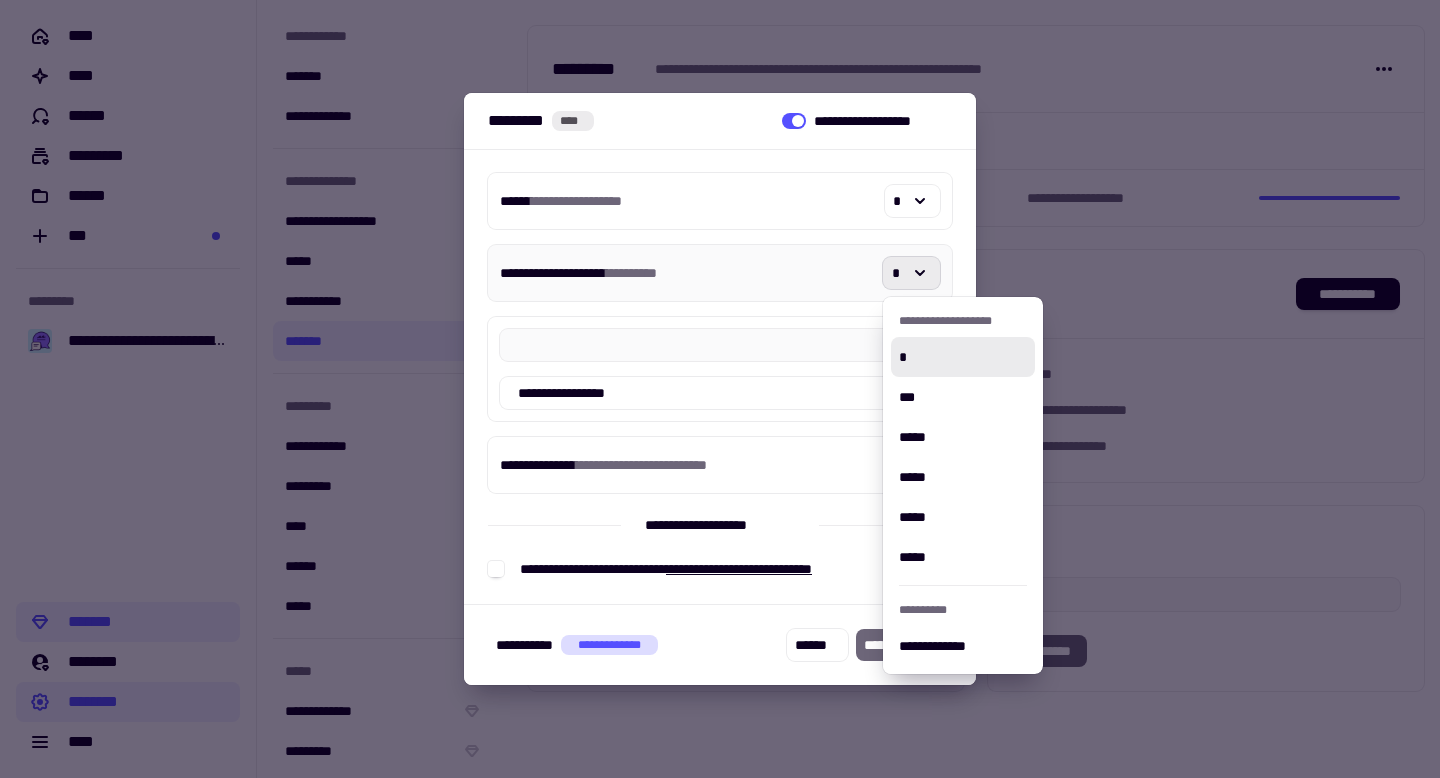 click on "**********" at bounding box center (720, 273) 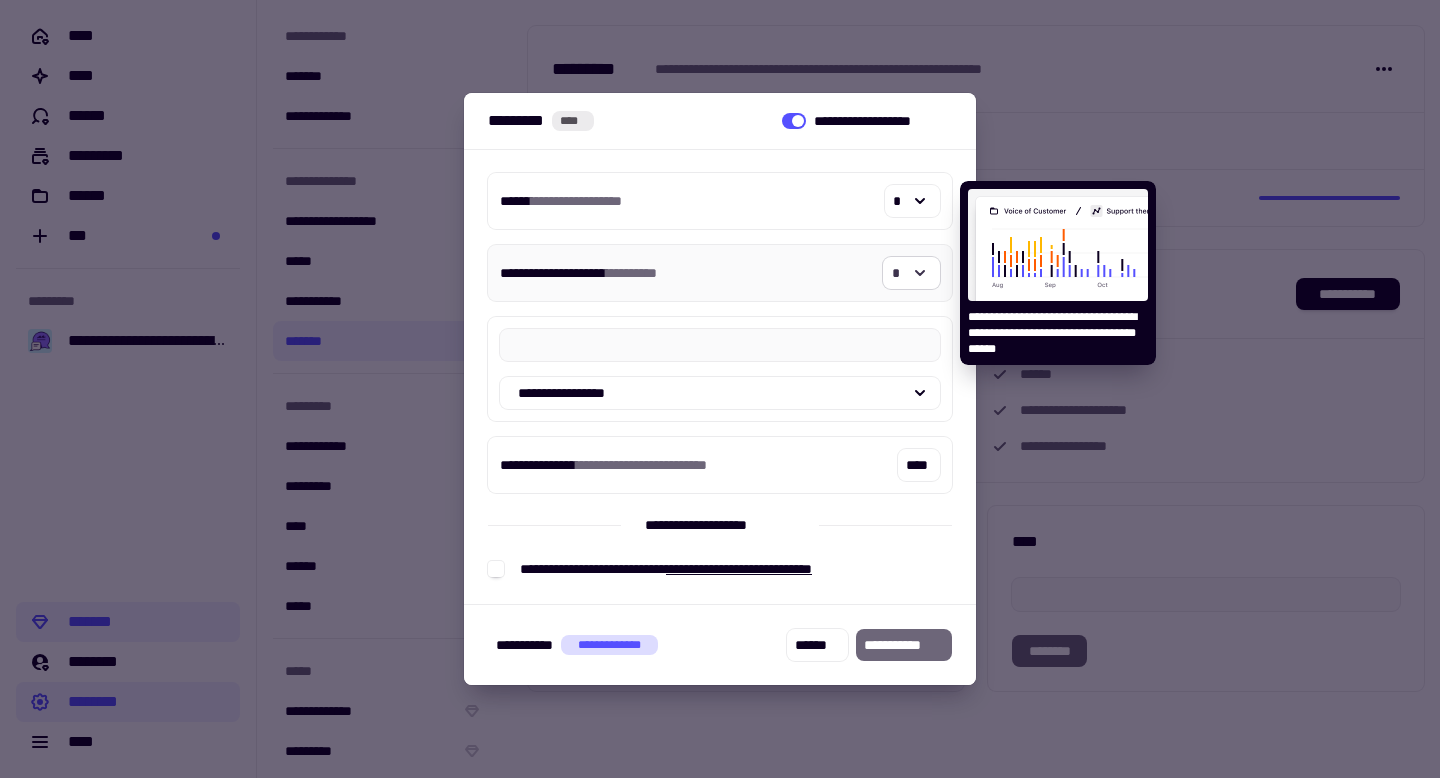 click on "*" 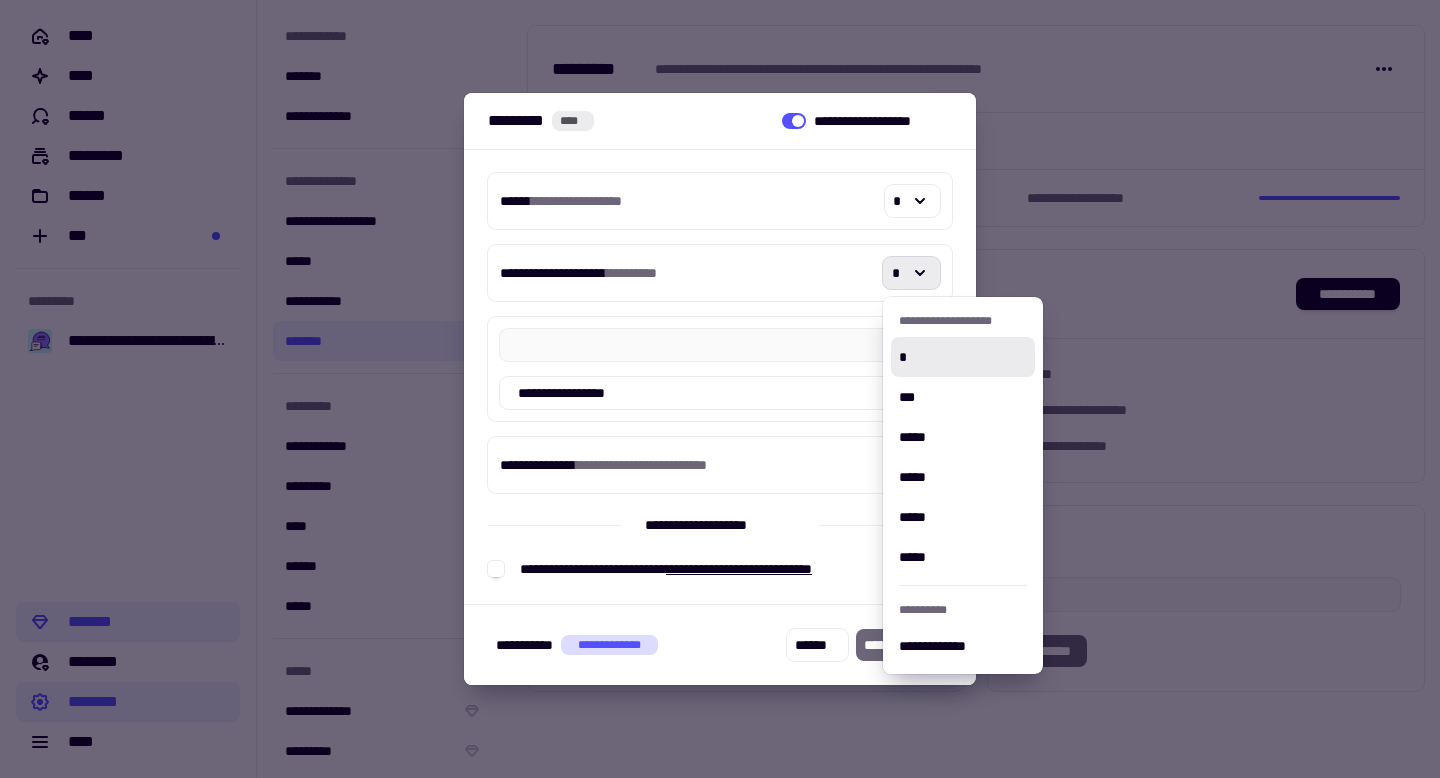 click on "[FIRST] [LAST] [STREET] [CITY], [STATE] [ZIP] [COUNTRY] [EMAIL]" at bounding box center (720, 377) 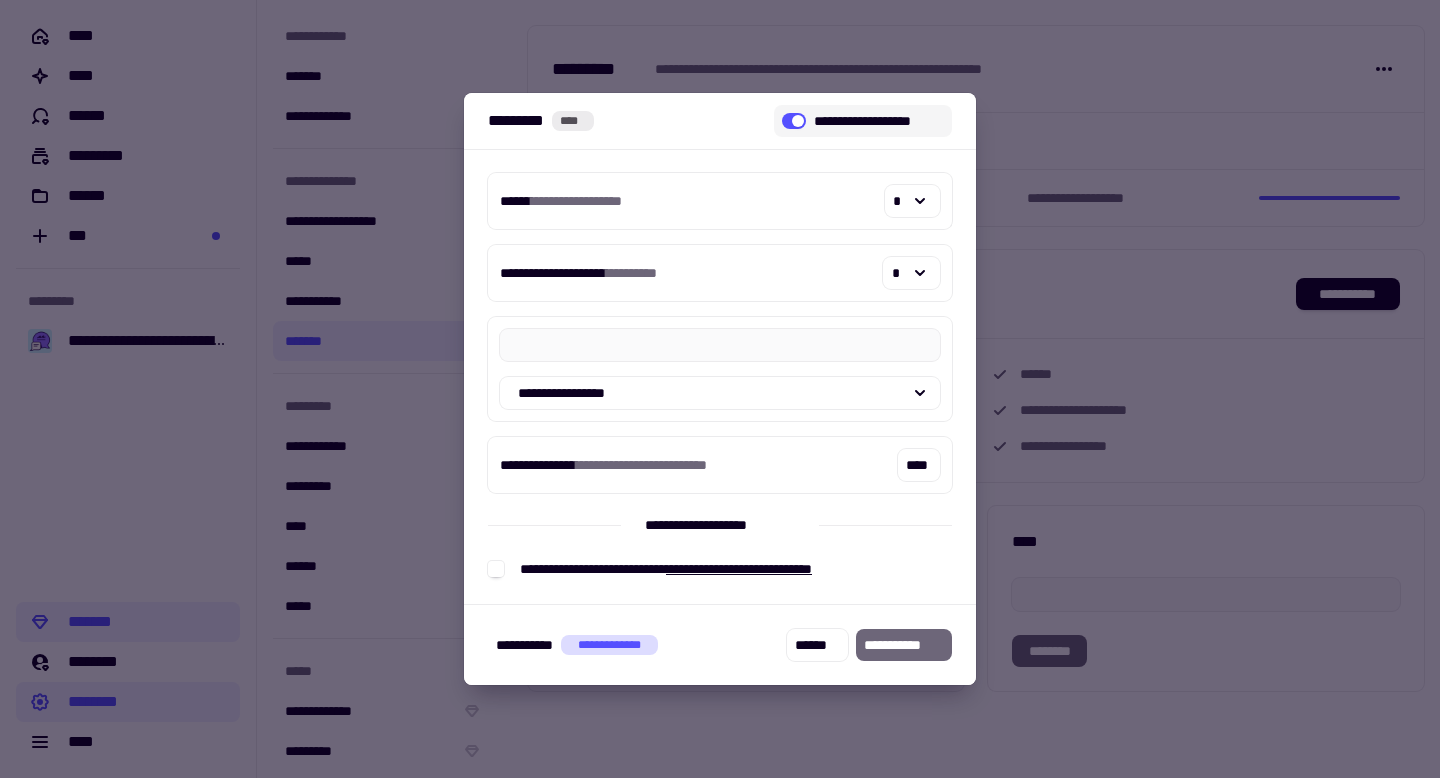 click 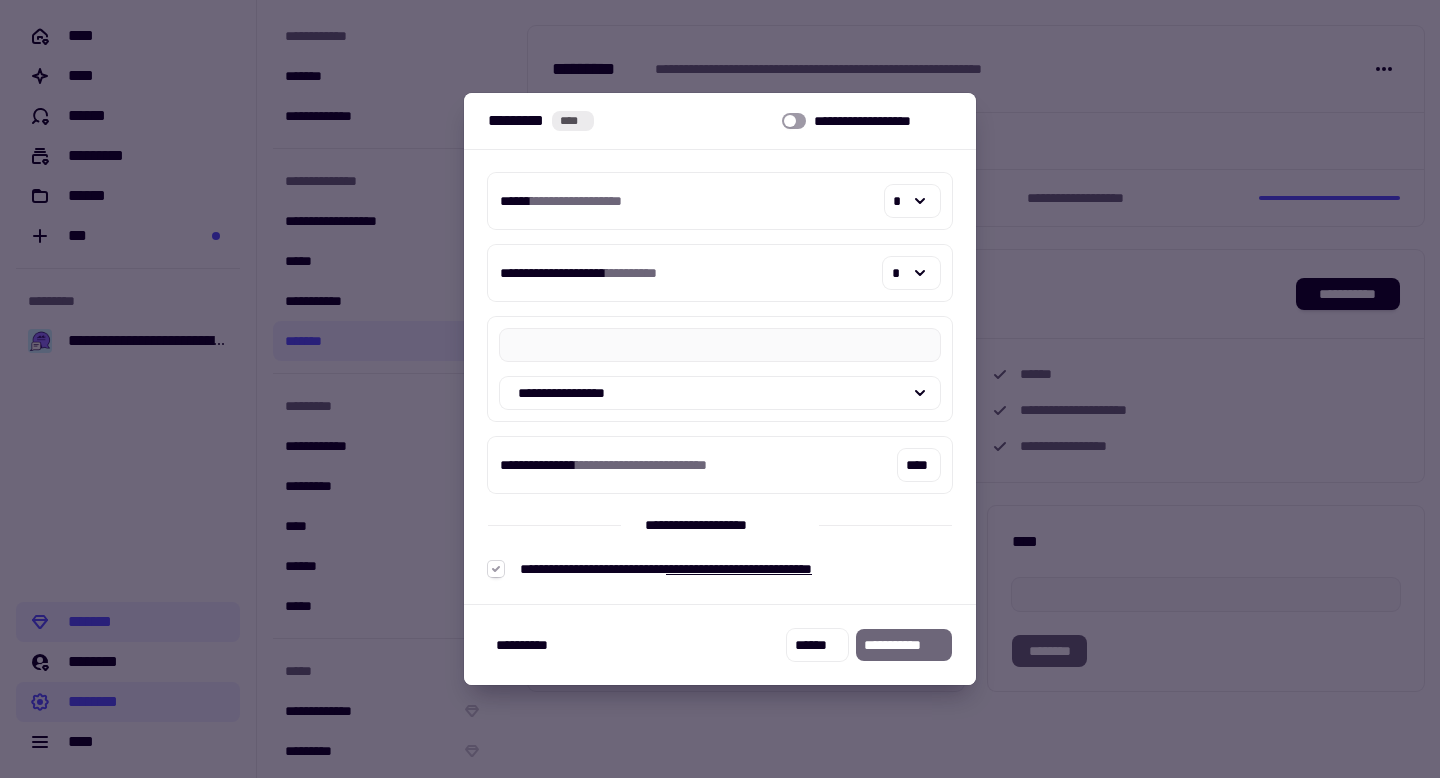 click 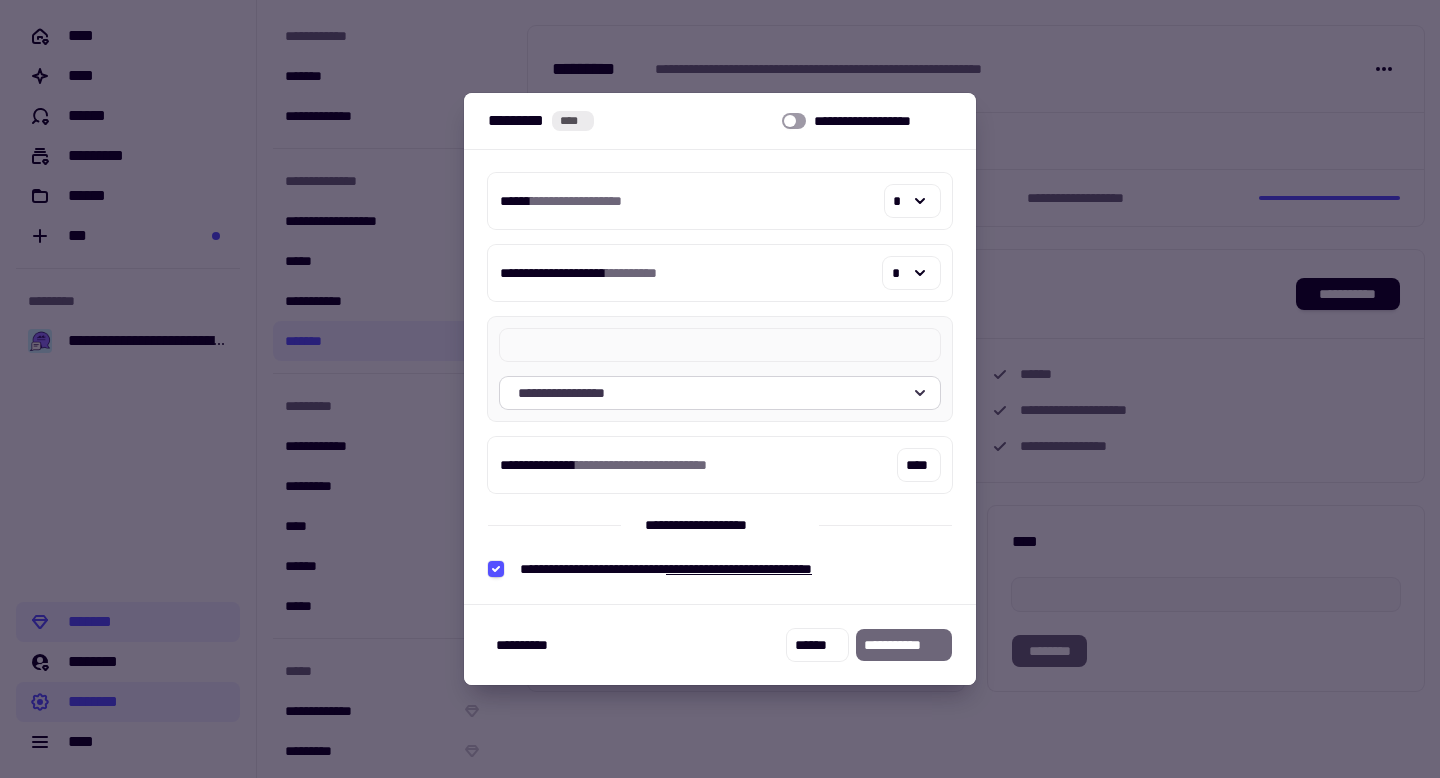 click on "**********" 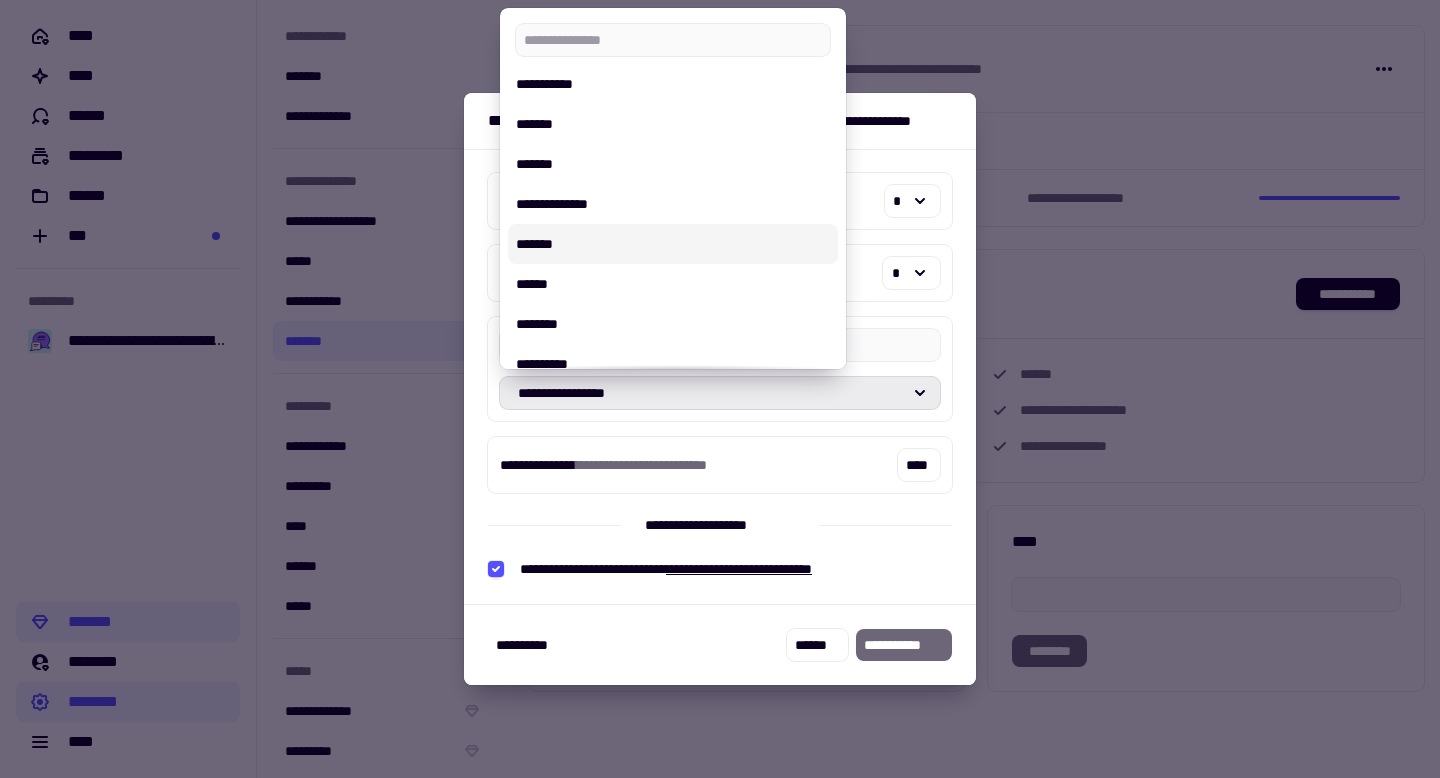 click on "[FIRST] [LAST] [STREET] [CITY], [STATE] [ZIP] [COUNTRY] [EMAIL]" at bounding box center (720, 377) 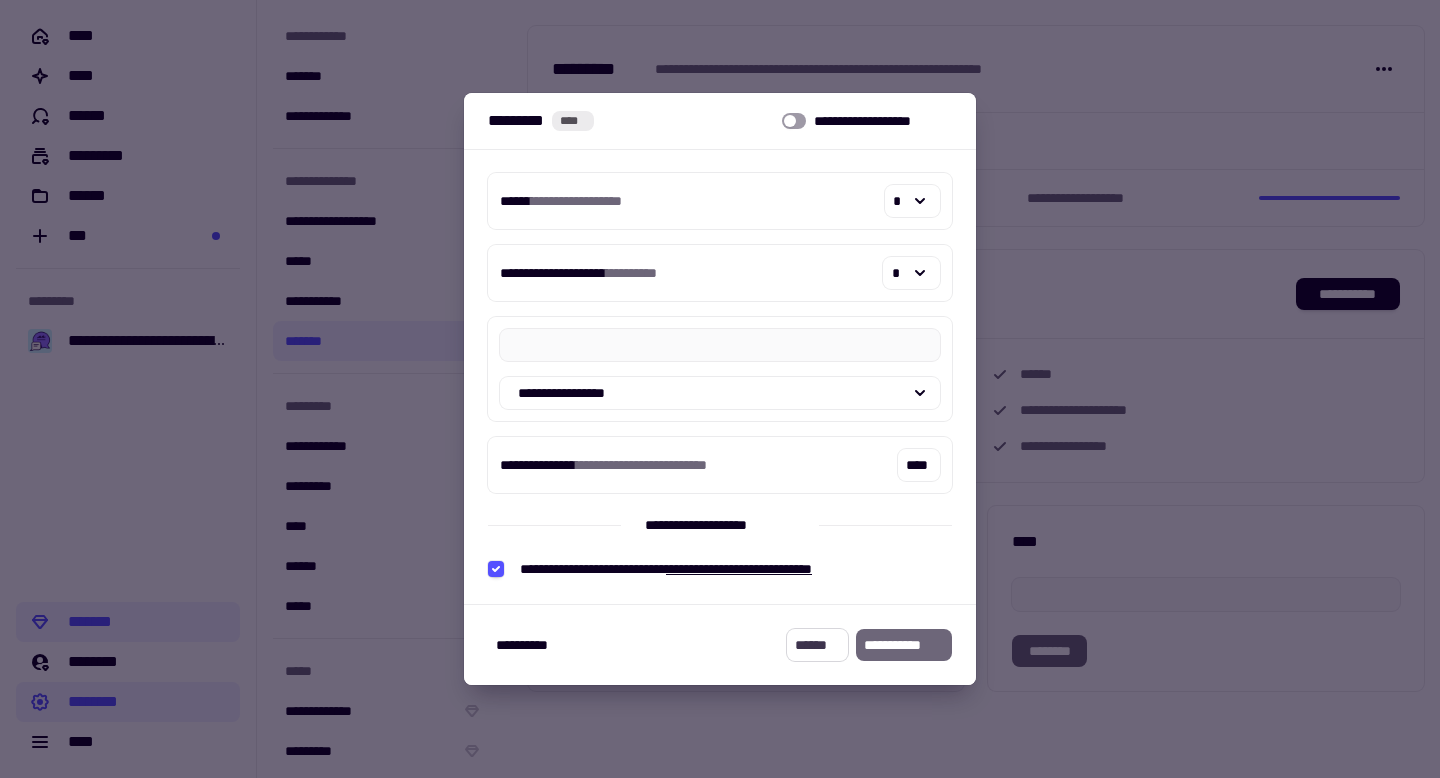 click on "******" at bounding box center (817, 645) 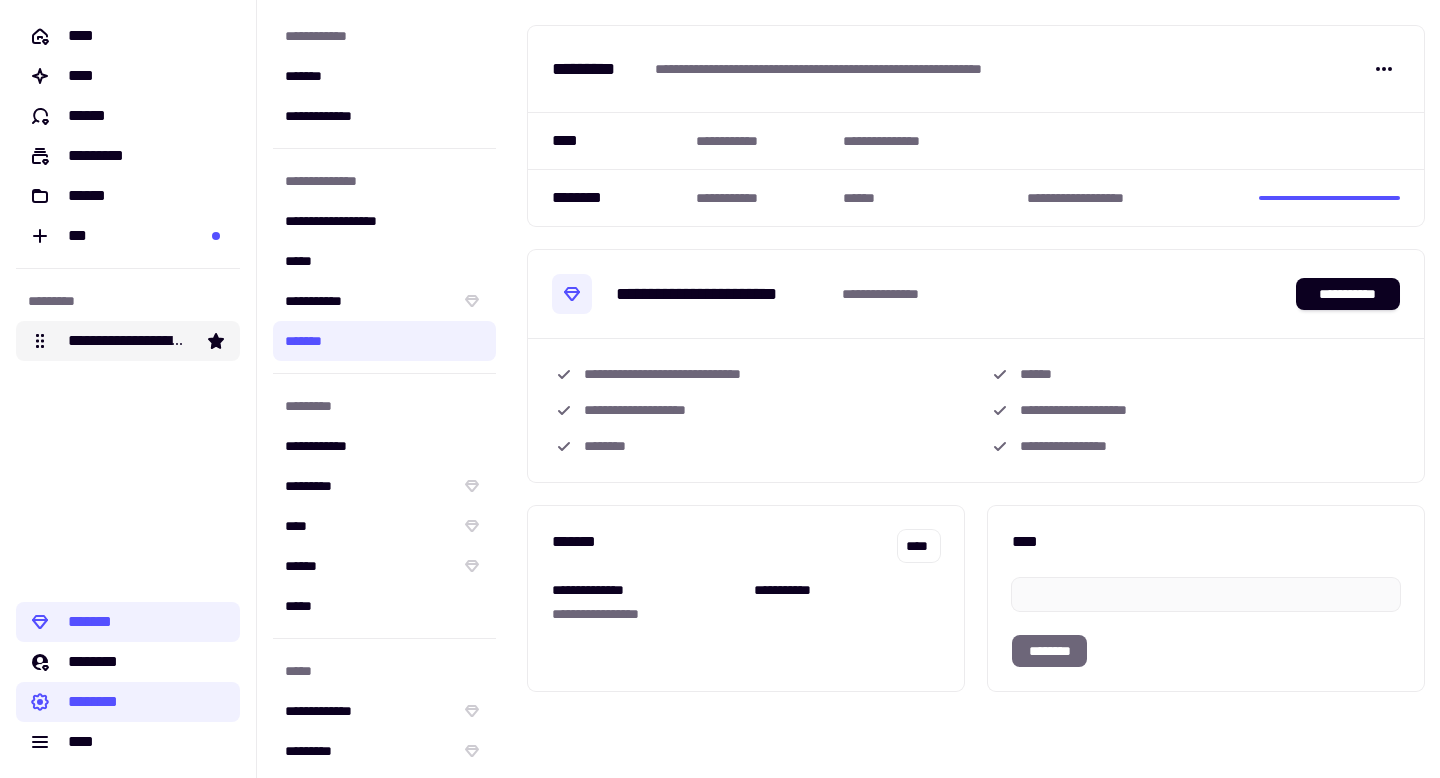 click on "**********" 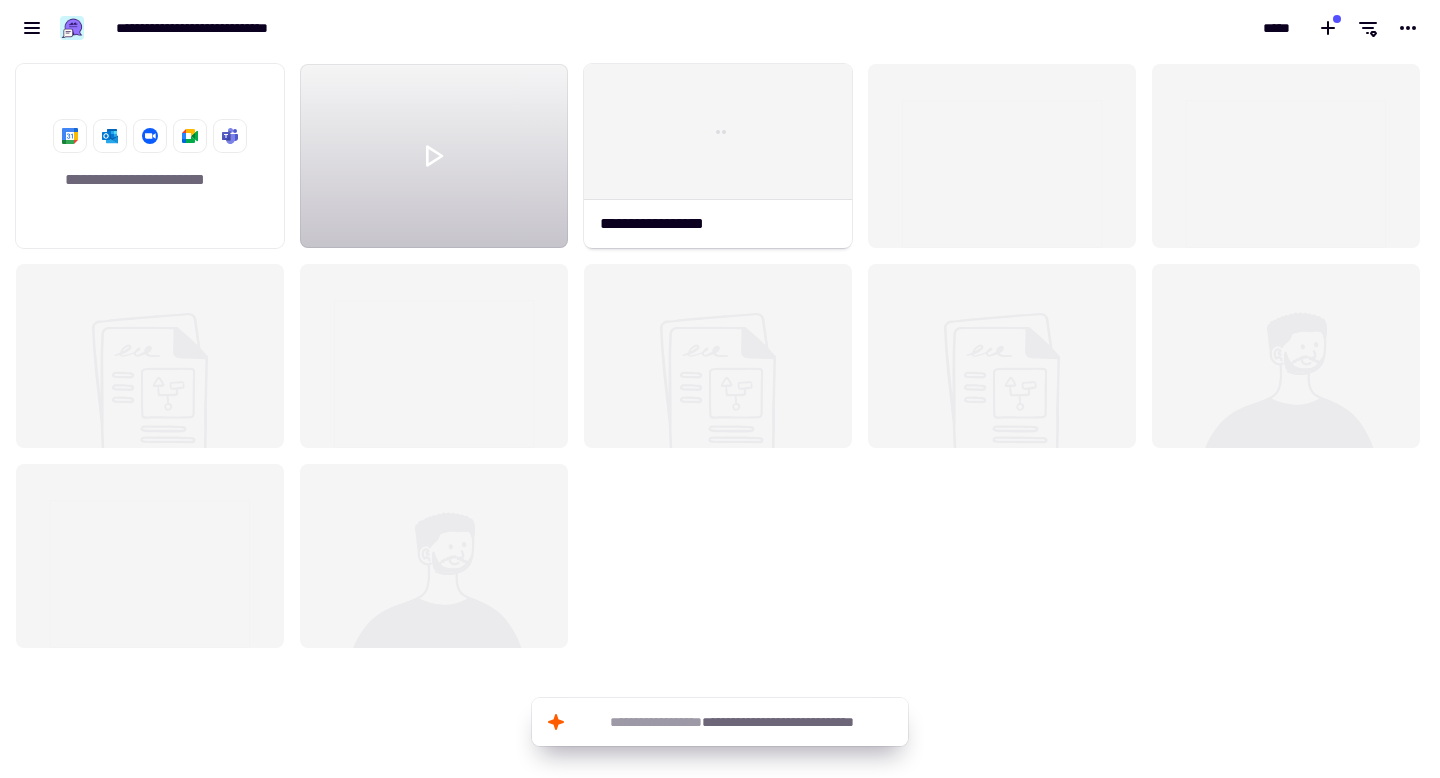 scroll, scrollTop: 1, scrollLeft: 1, axis: both 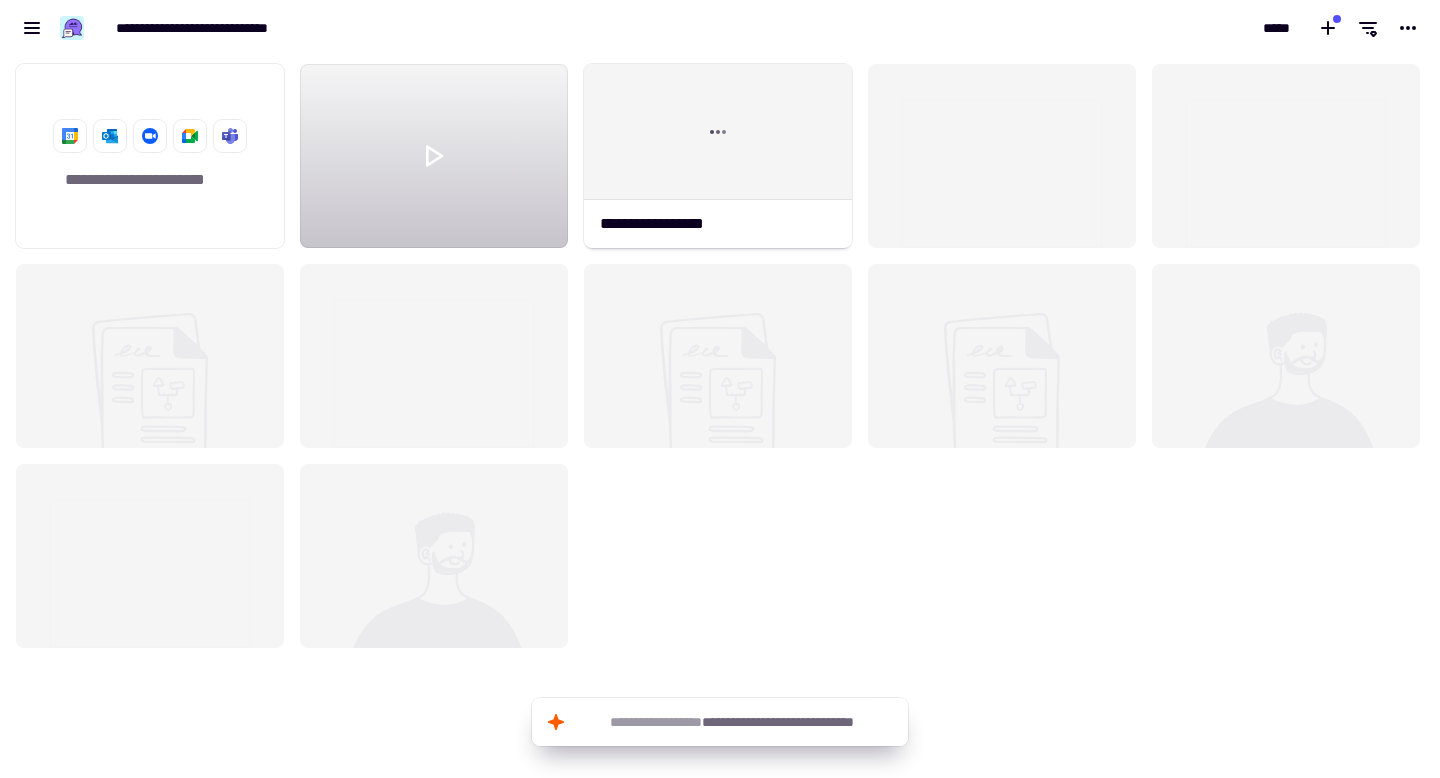 click 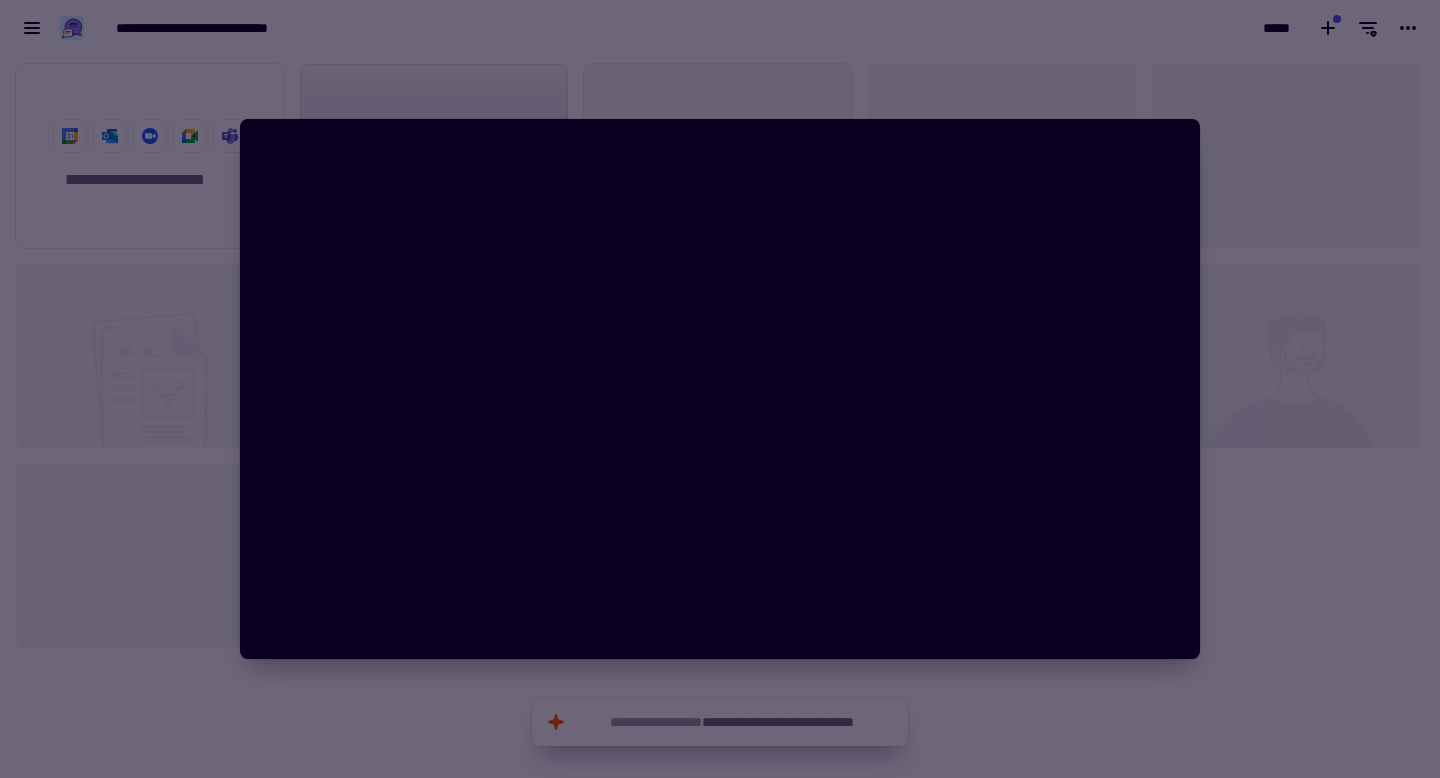click at bounding box center [720, 389] 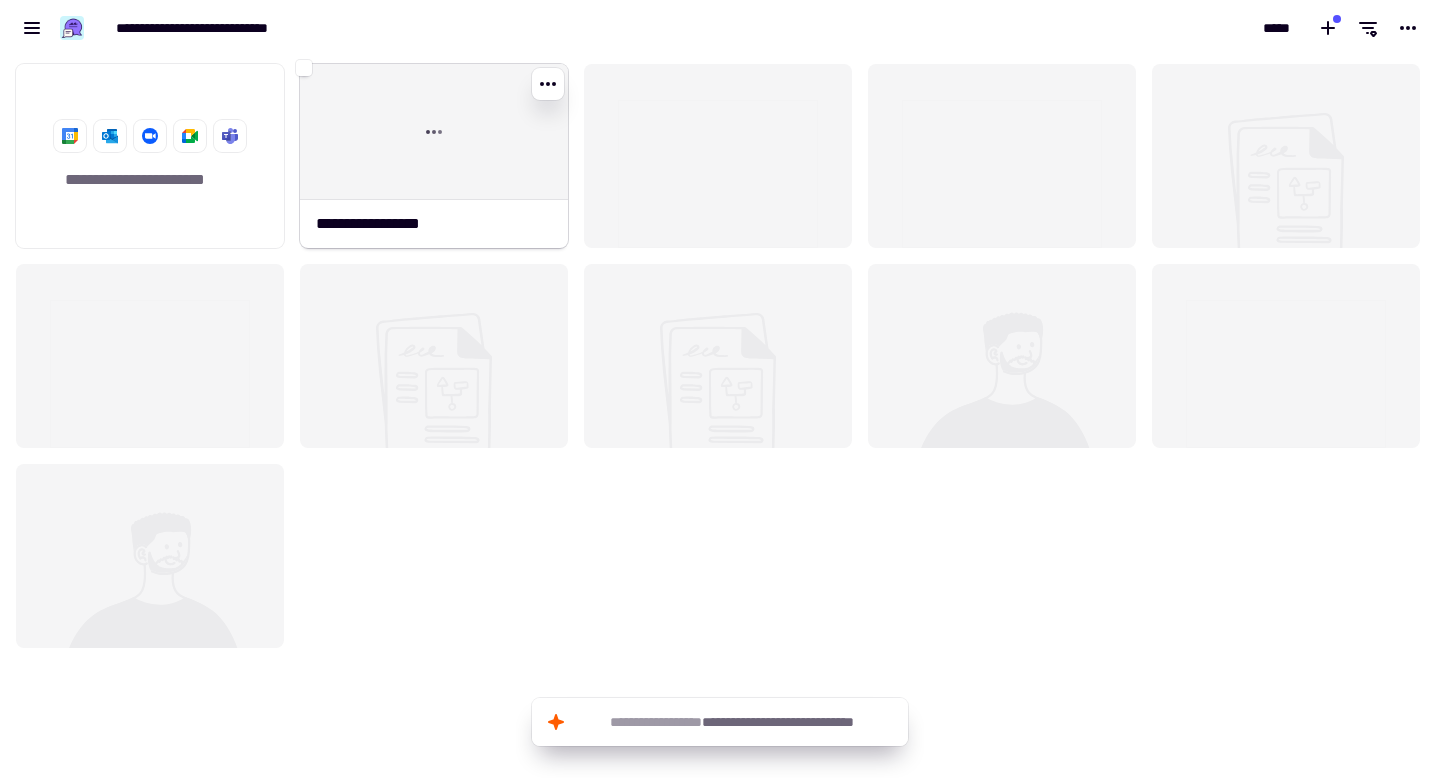 click 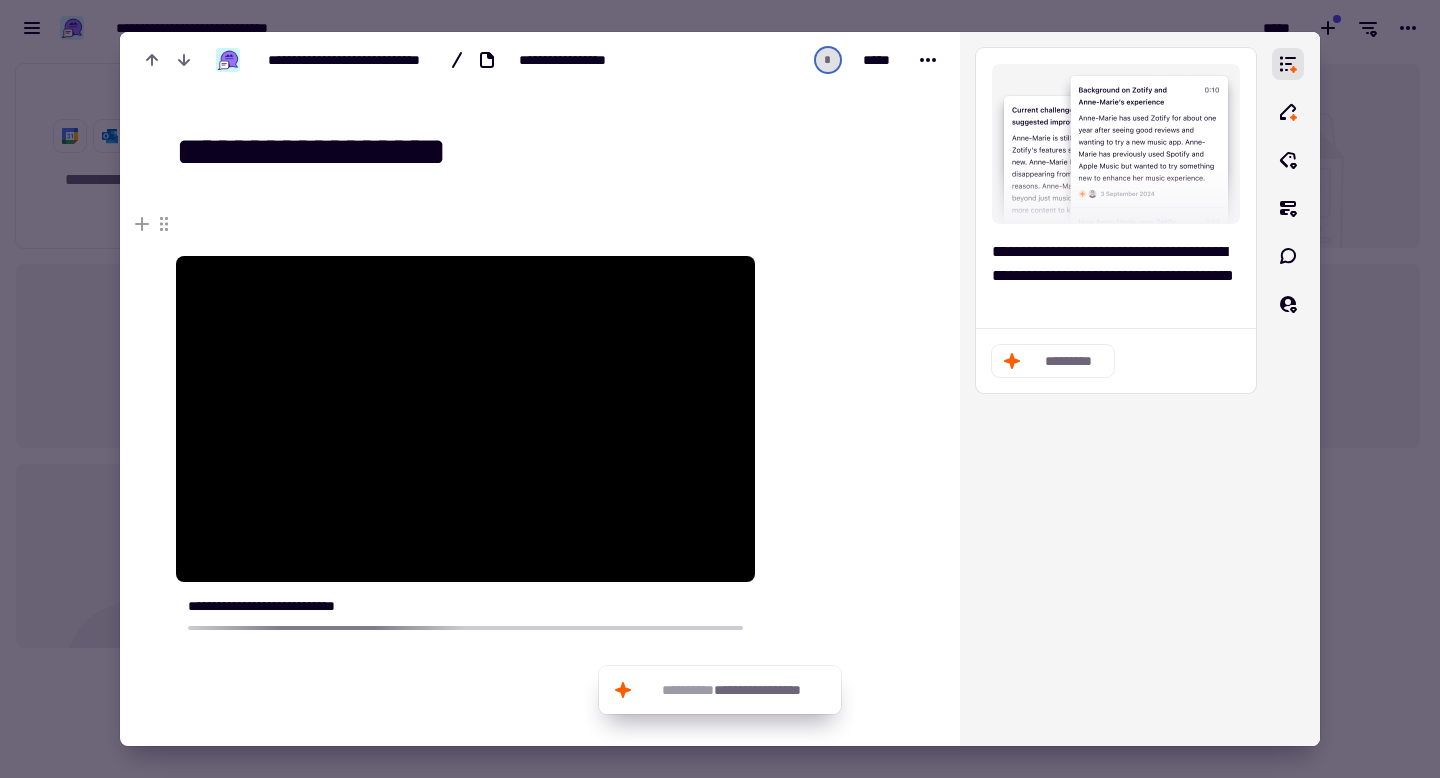 click at bounding box center [720, 389] 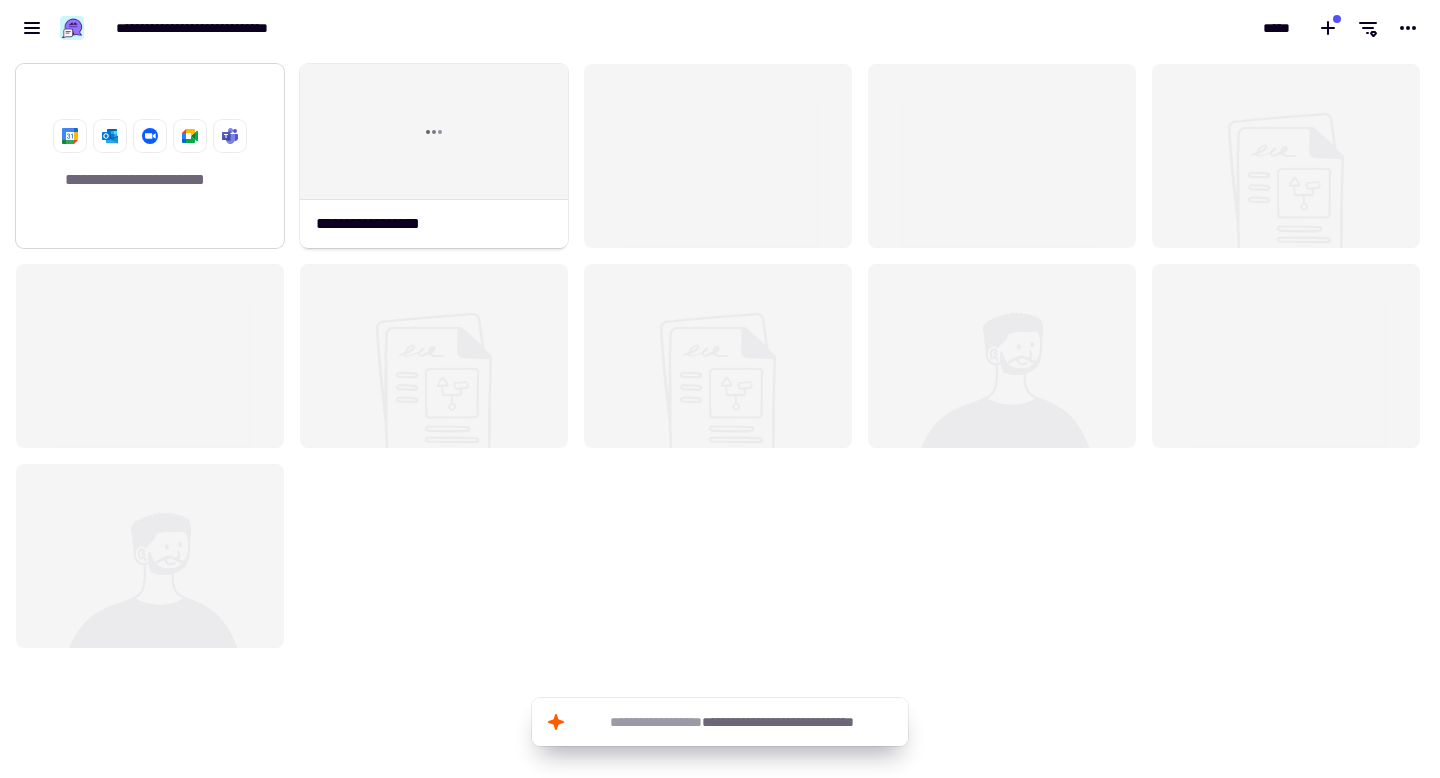 click on "**********" 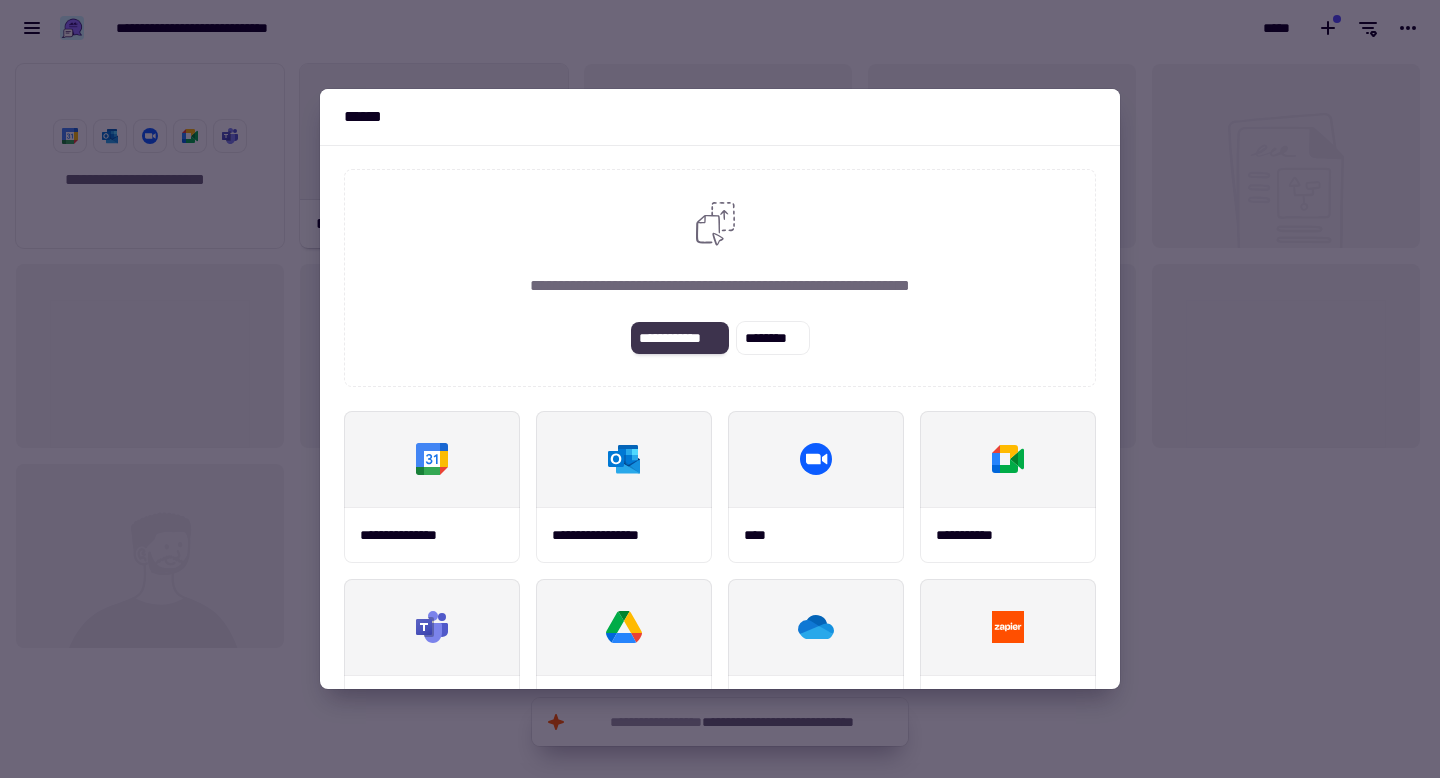 click on "**********" 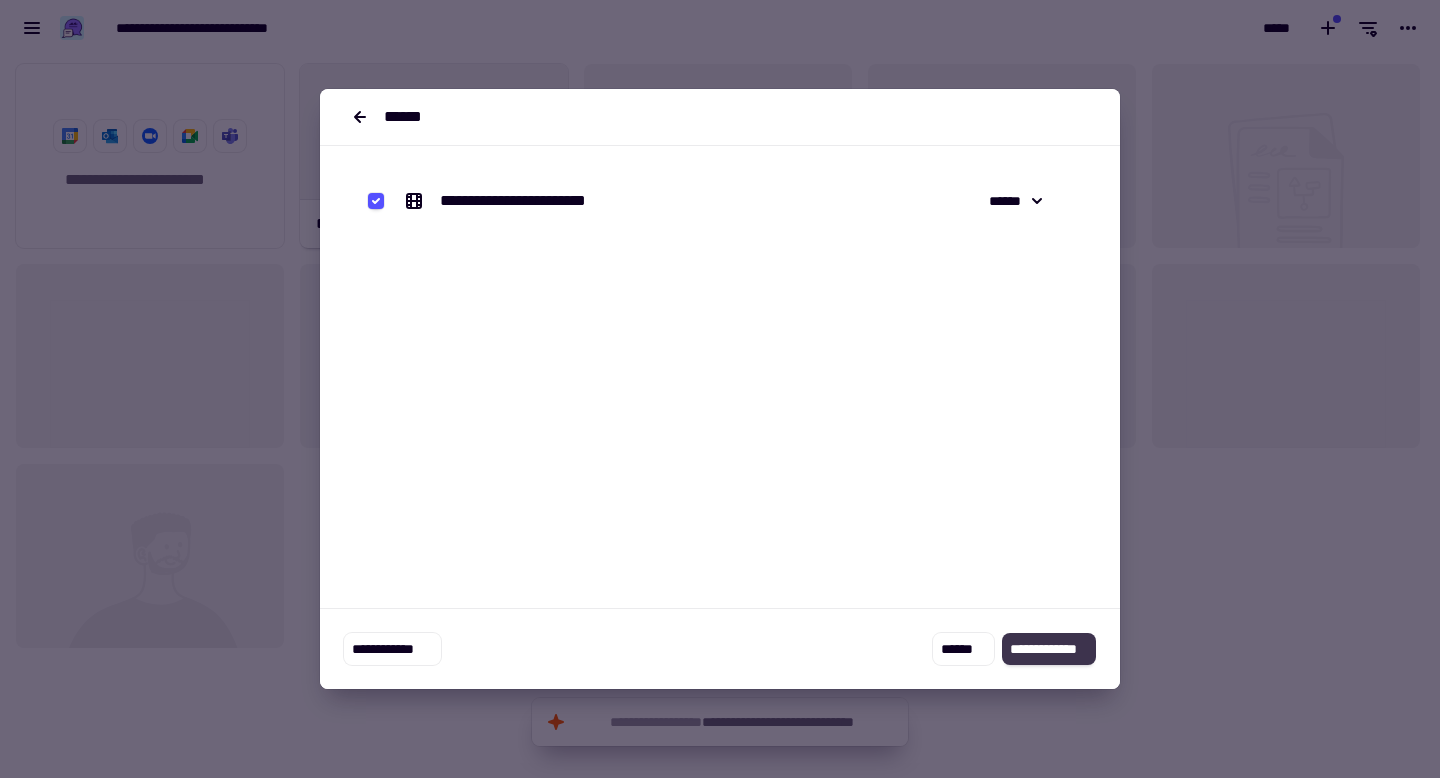 click on "**********" 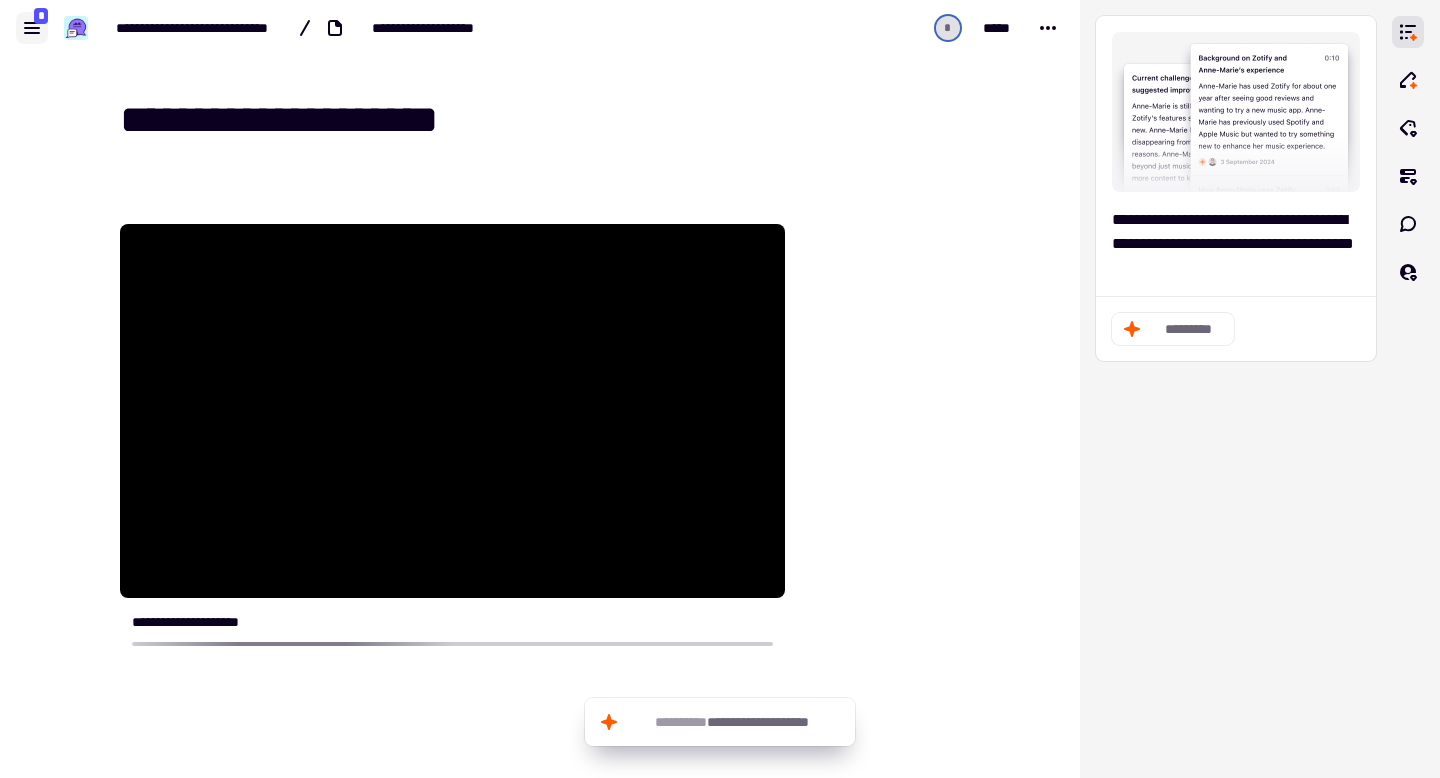 click 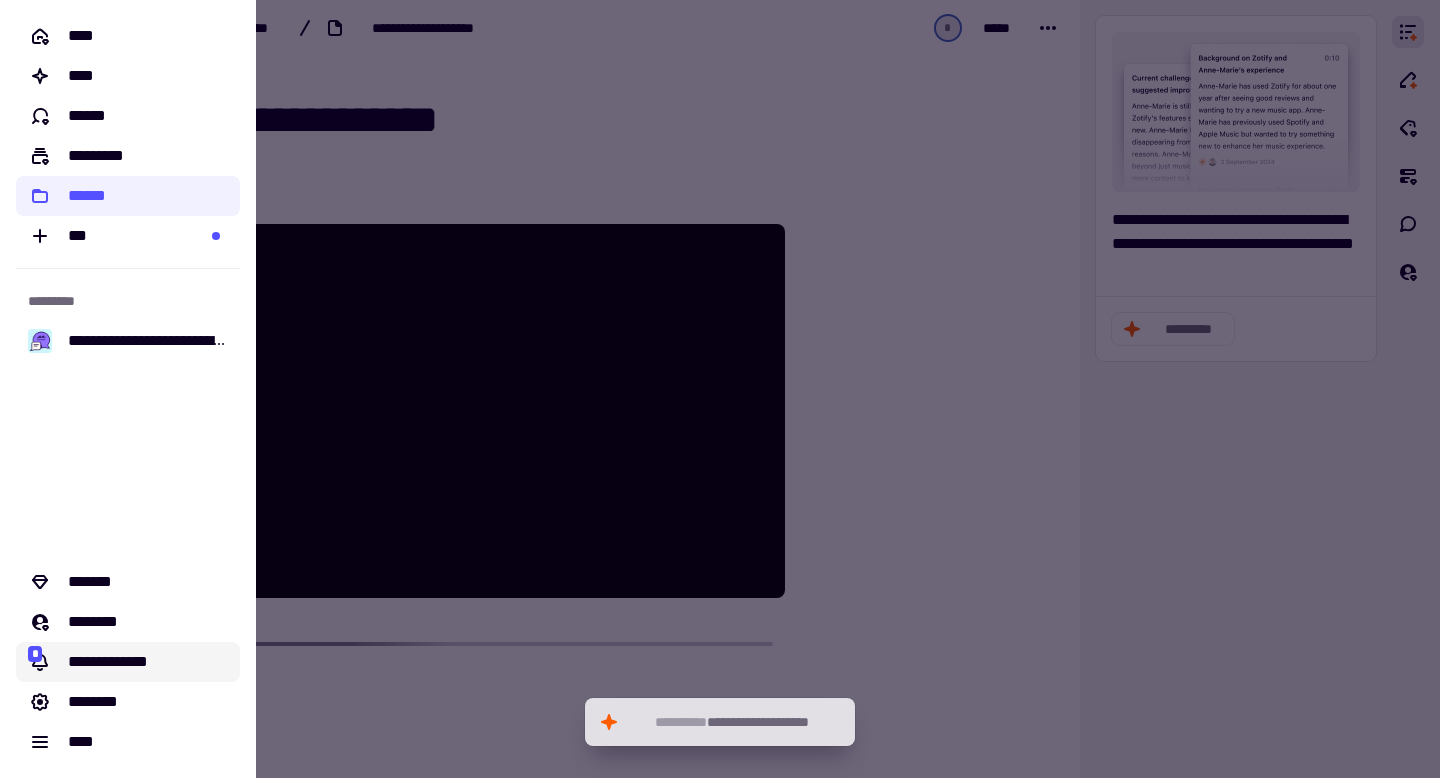 click on "**********" 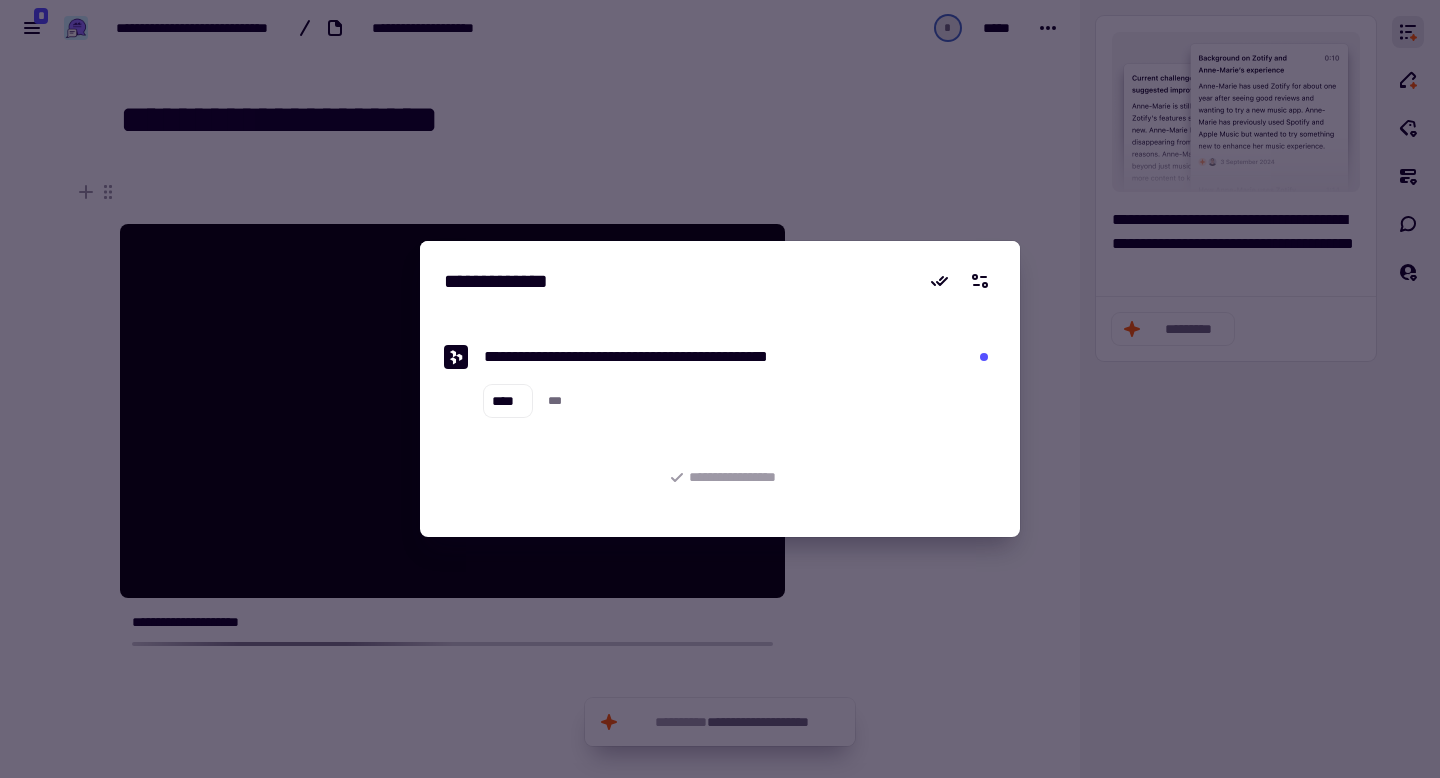 click at bounding box center (720, 389) 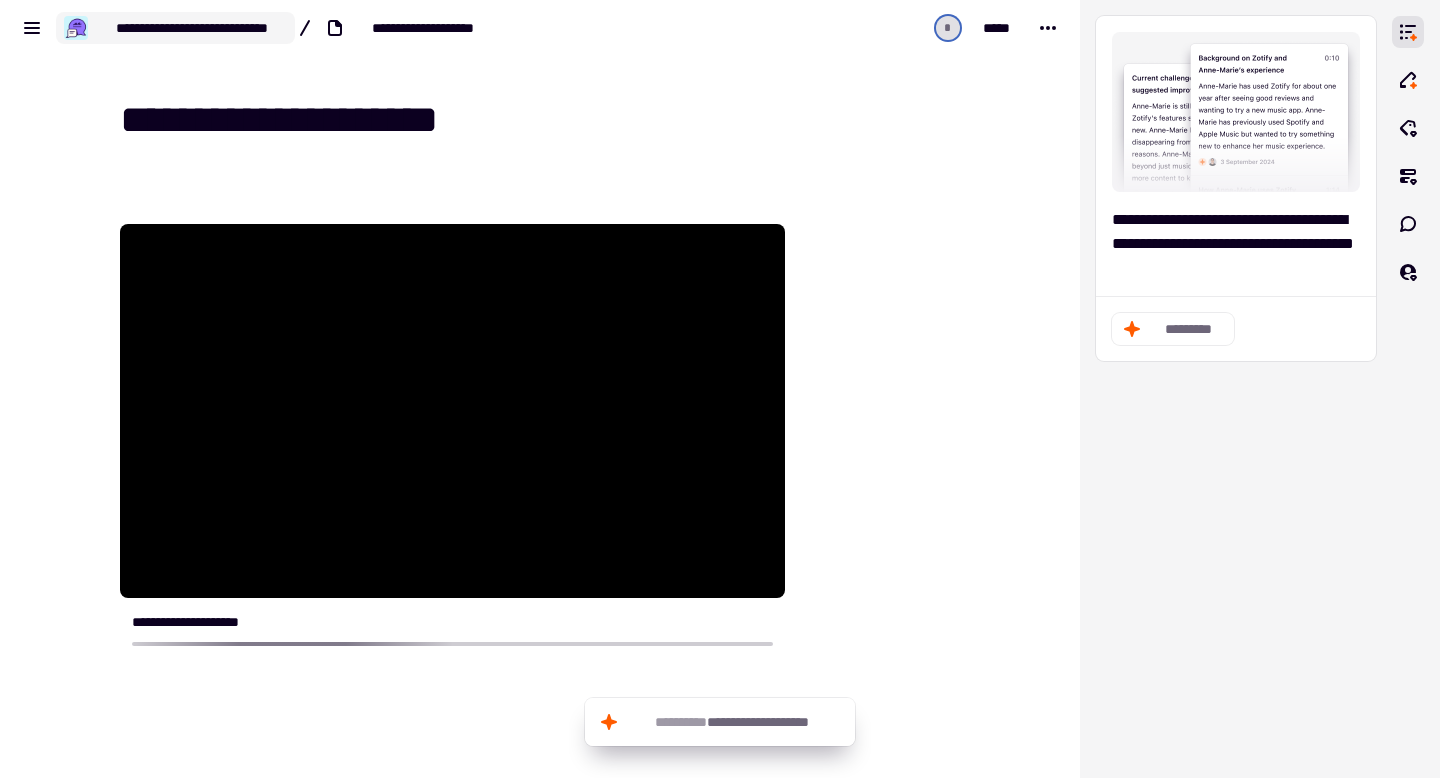 click on "**********" 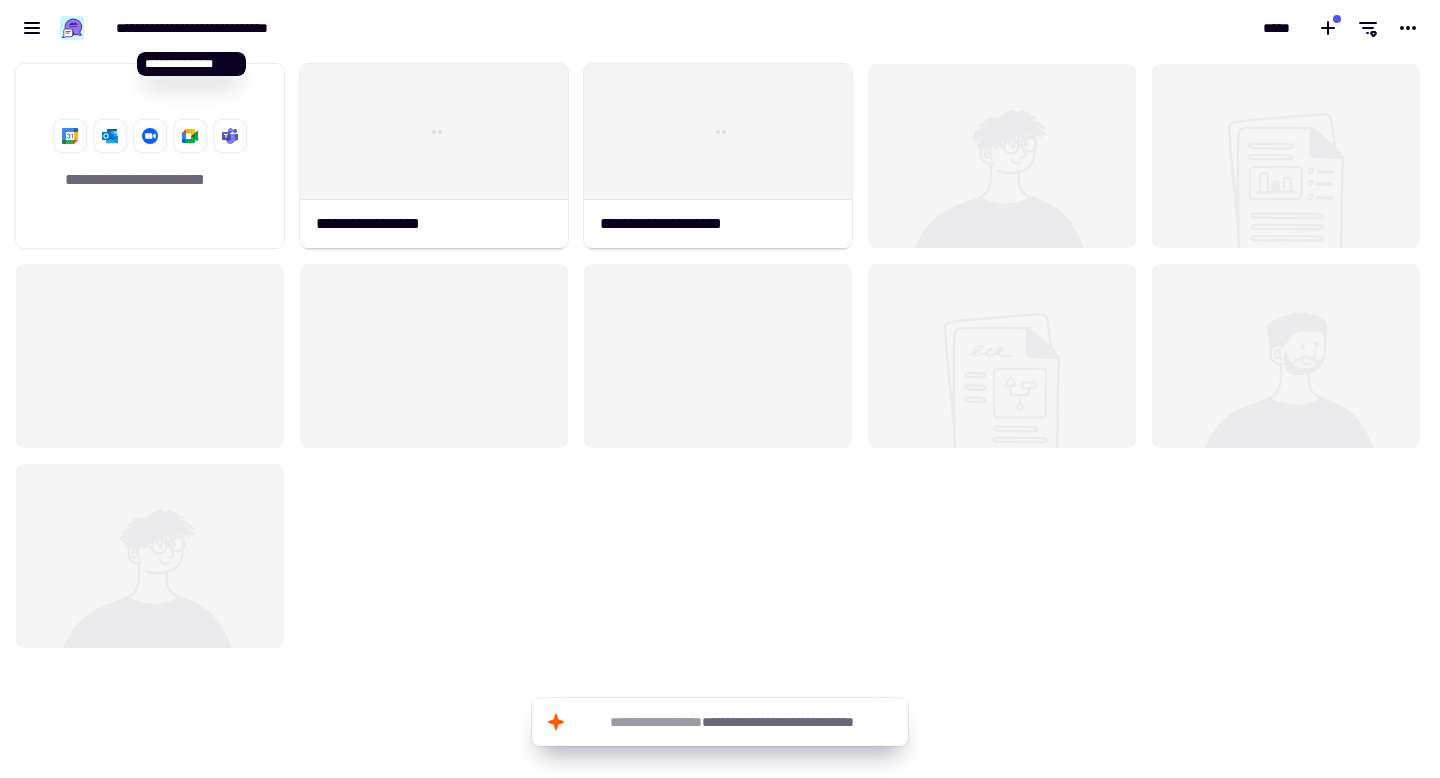 scroll, scrollTop: 1, scrollLeft: 1, axis: both 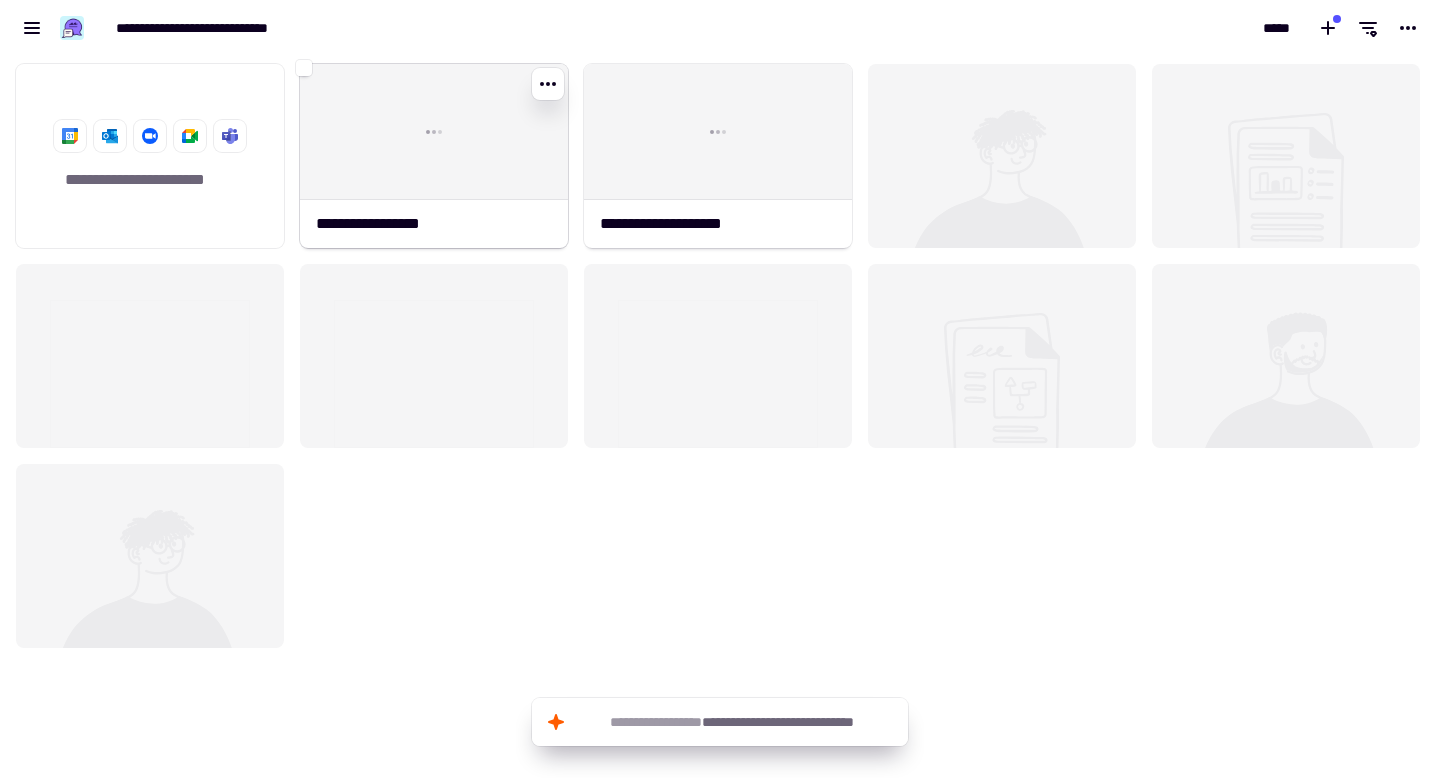 click on "**********" 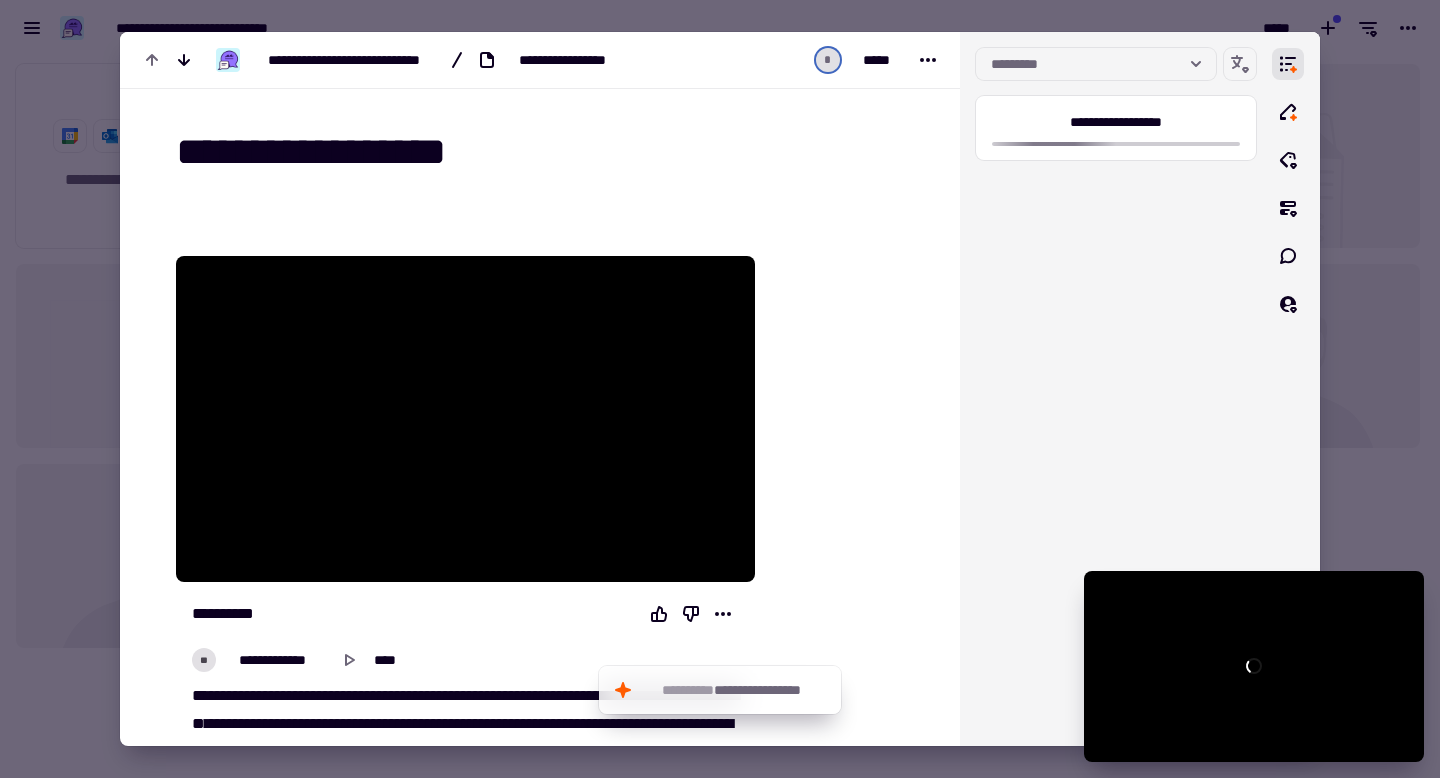 scroll, scrollTop: 489, scrollLeft: 0, axis: vertical 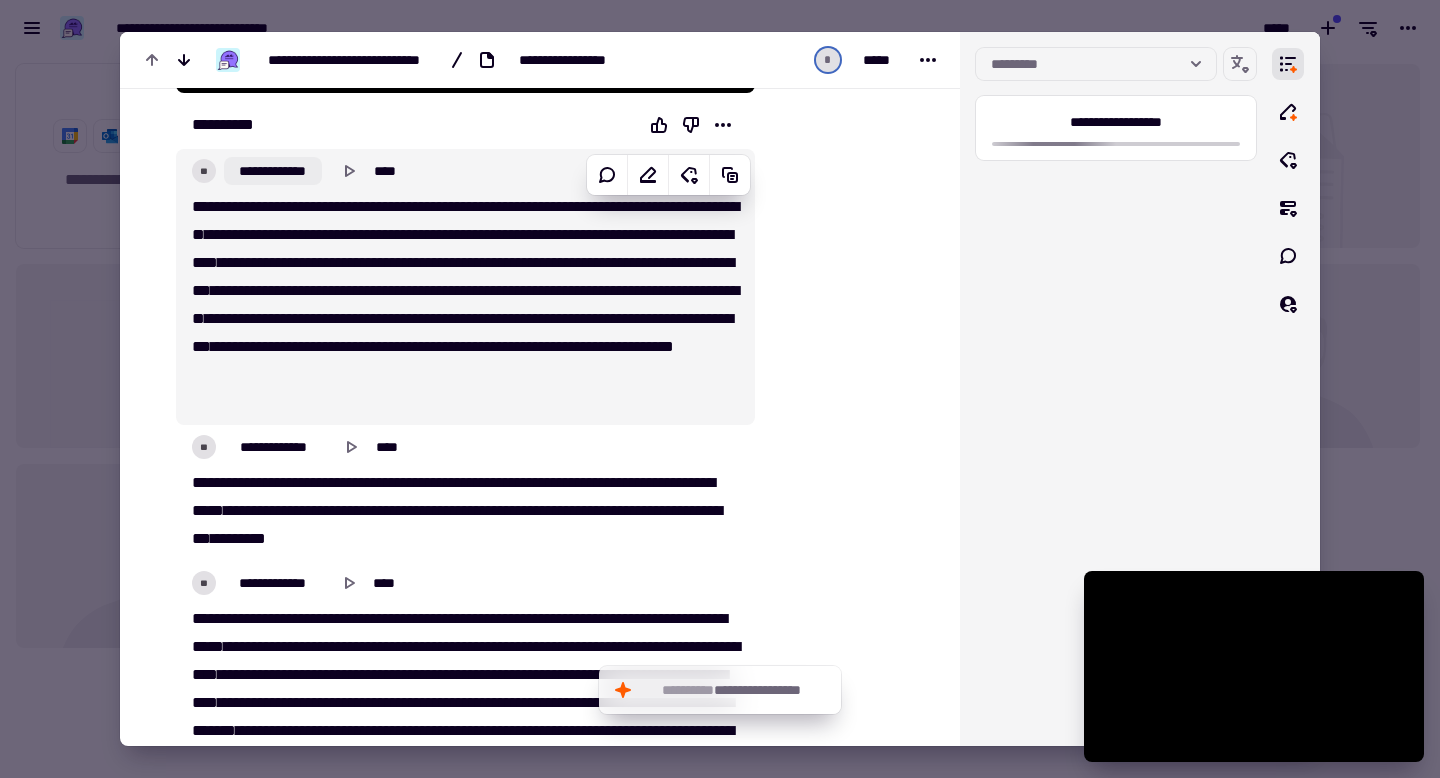 click on "**********" 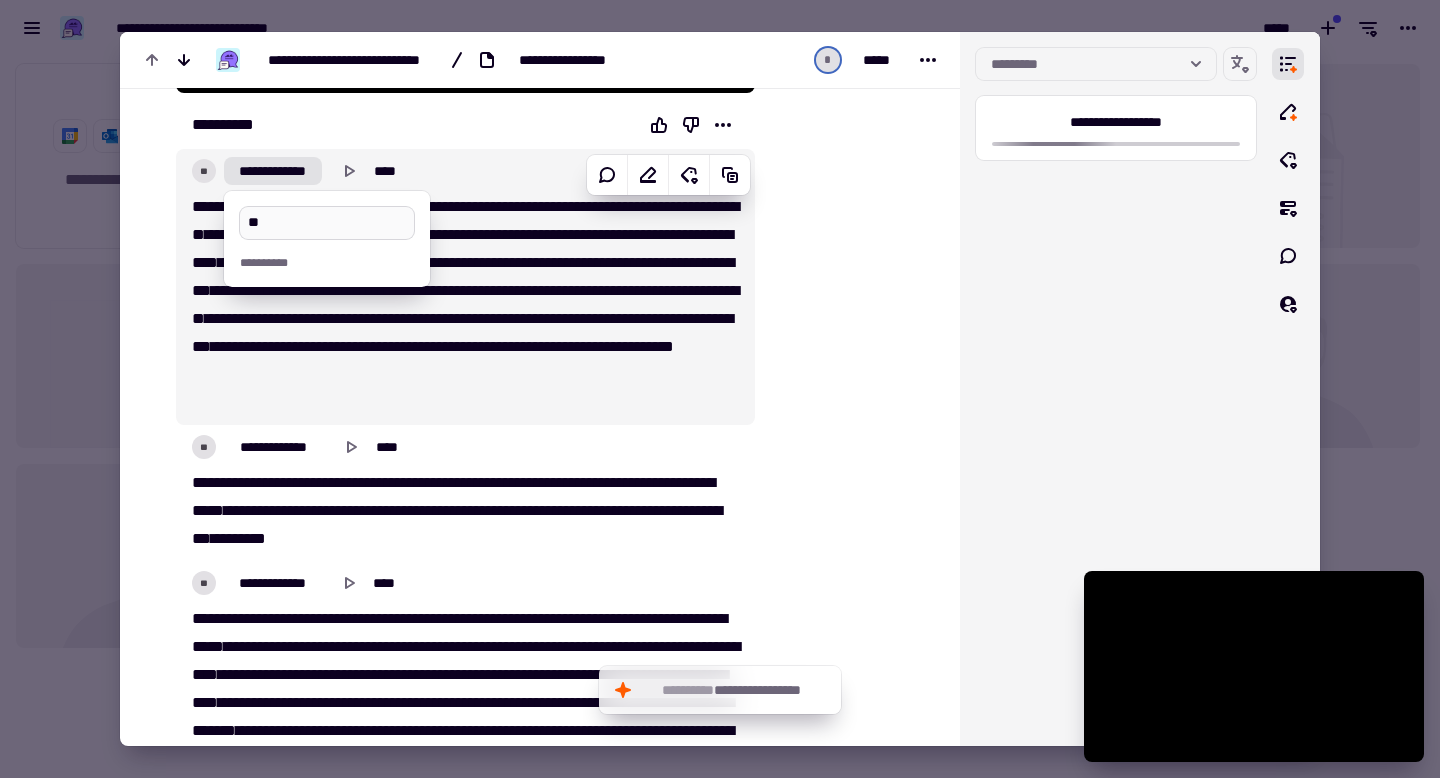 type on "*" 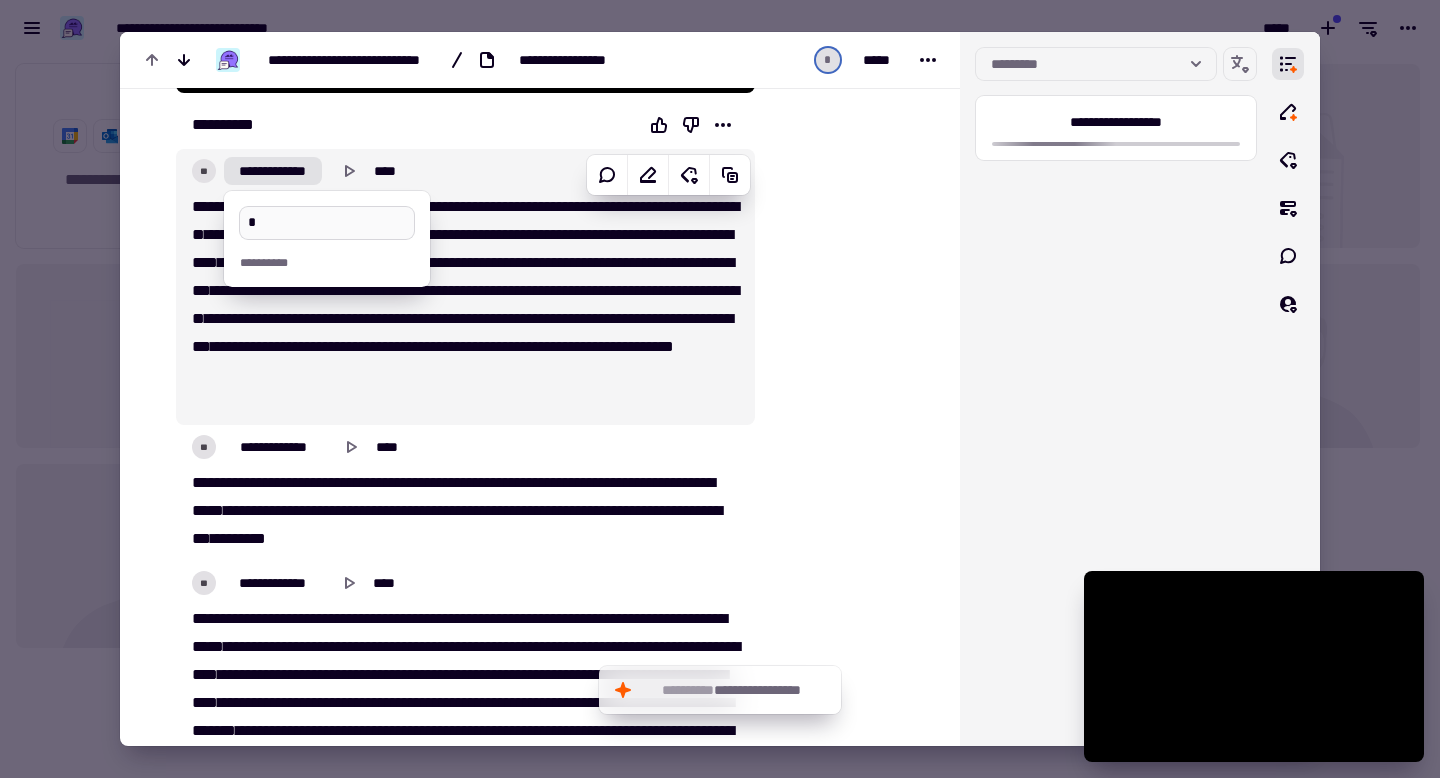 type 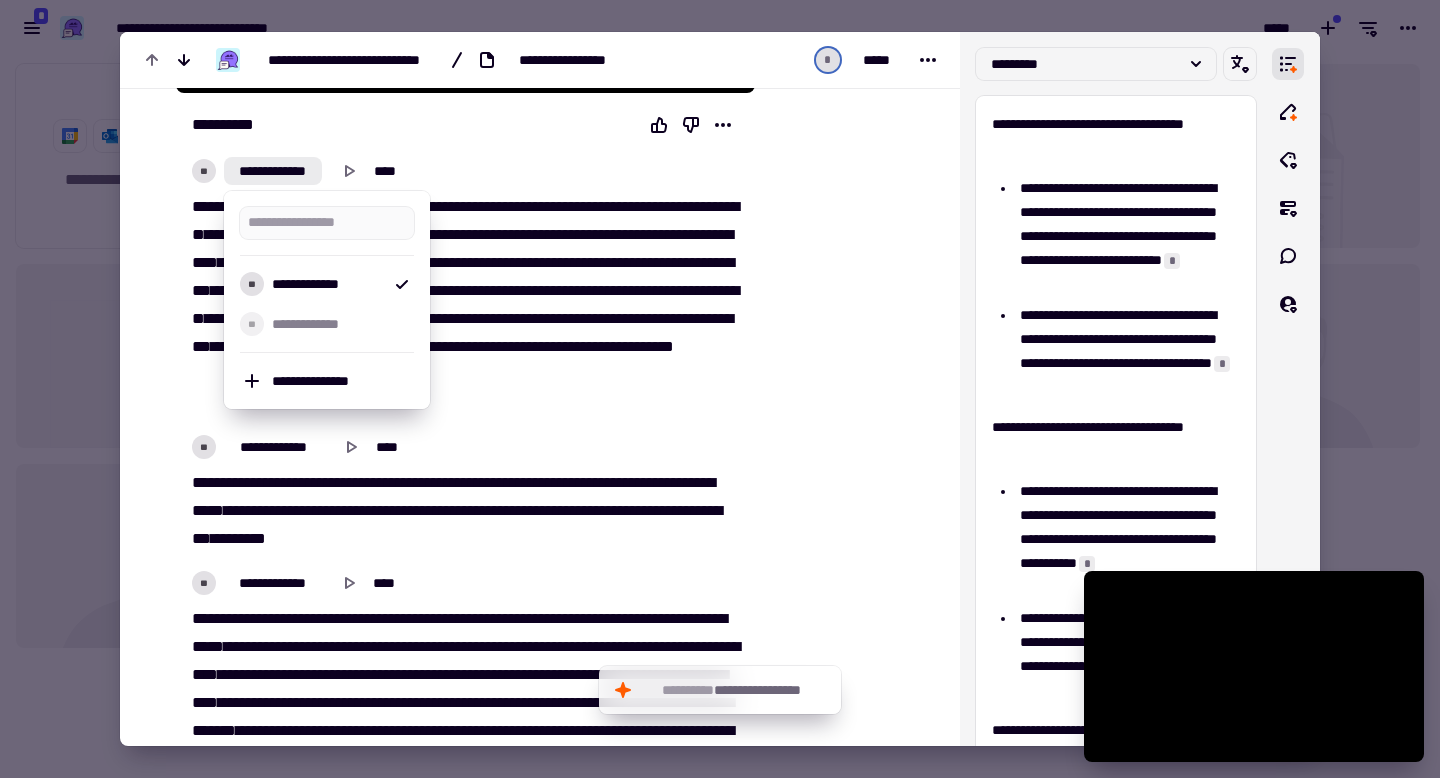 click at bounding box center [843, 9842] 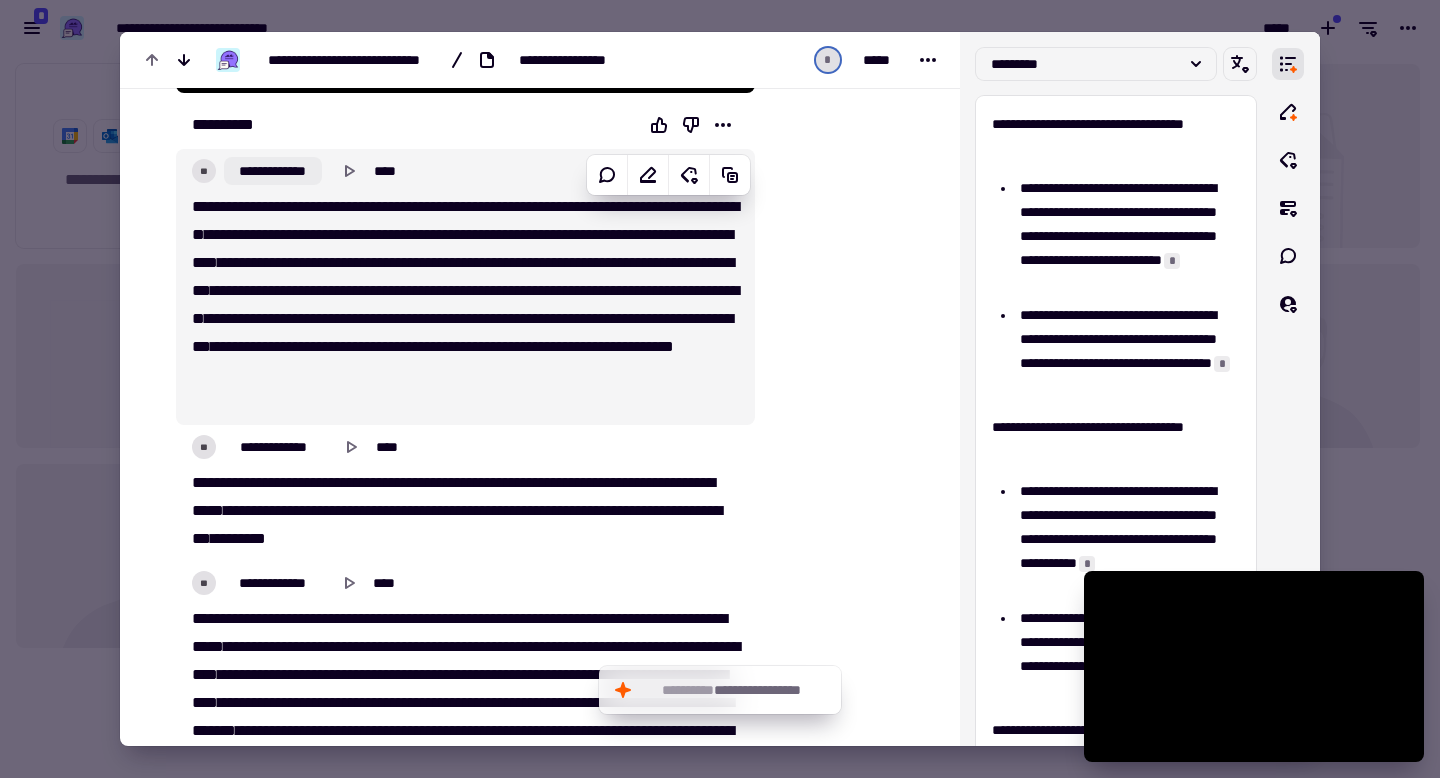 click on "**********" 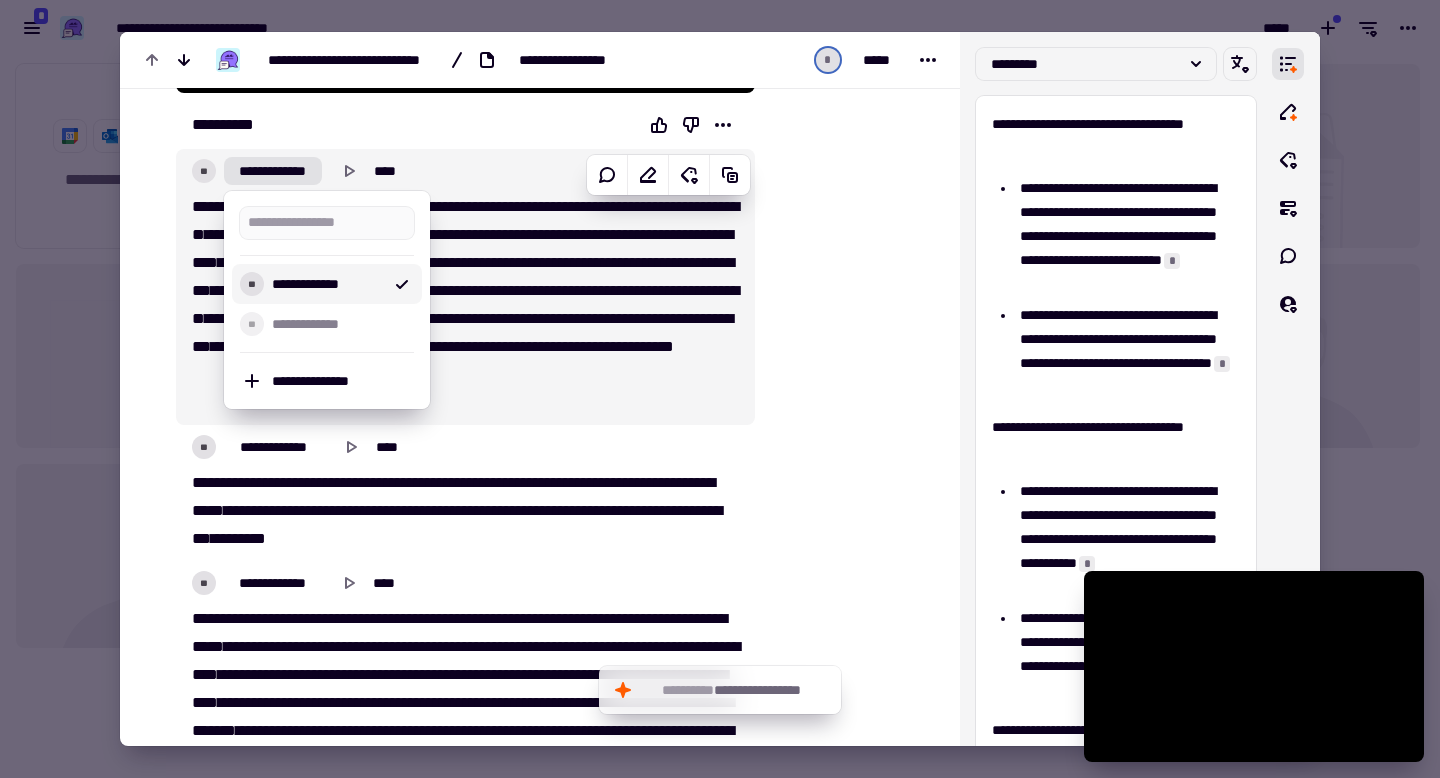 click on "**********" at bounding box center [327, 284] 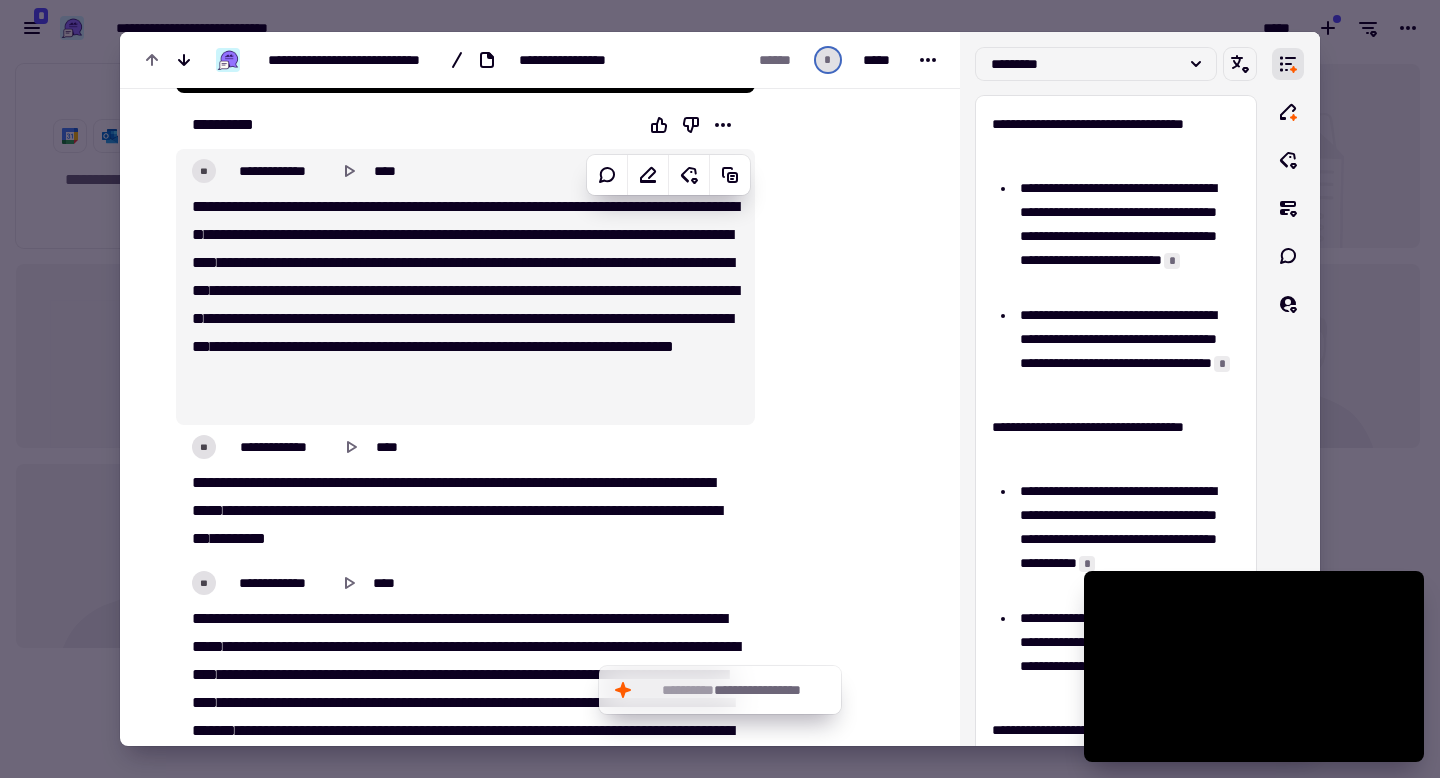 click on "***" at bounding box center (545, 262) 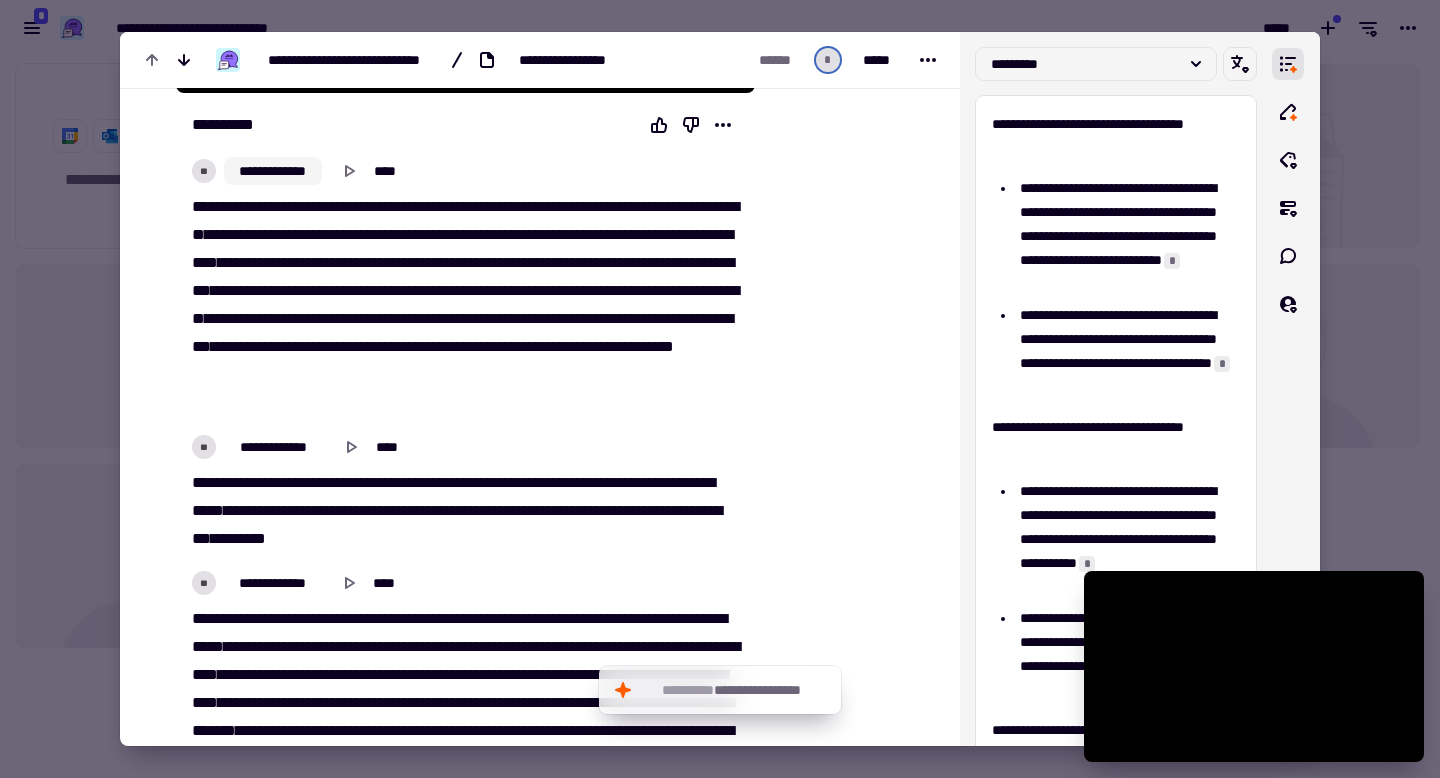 click on "**********" 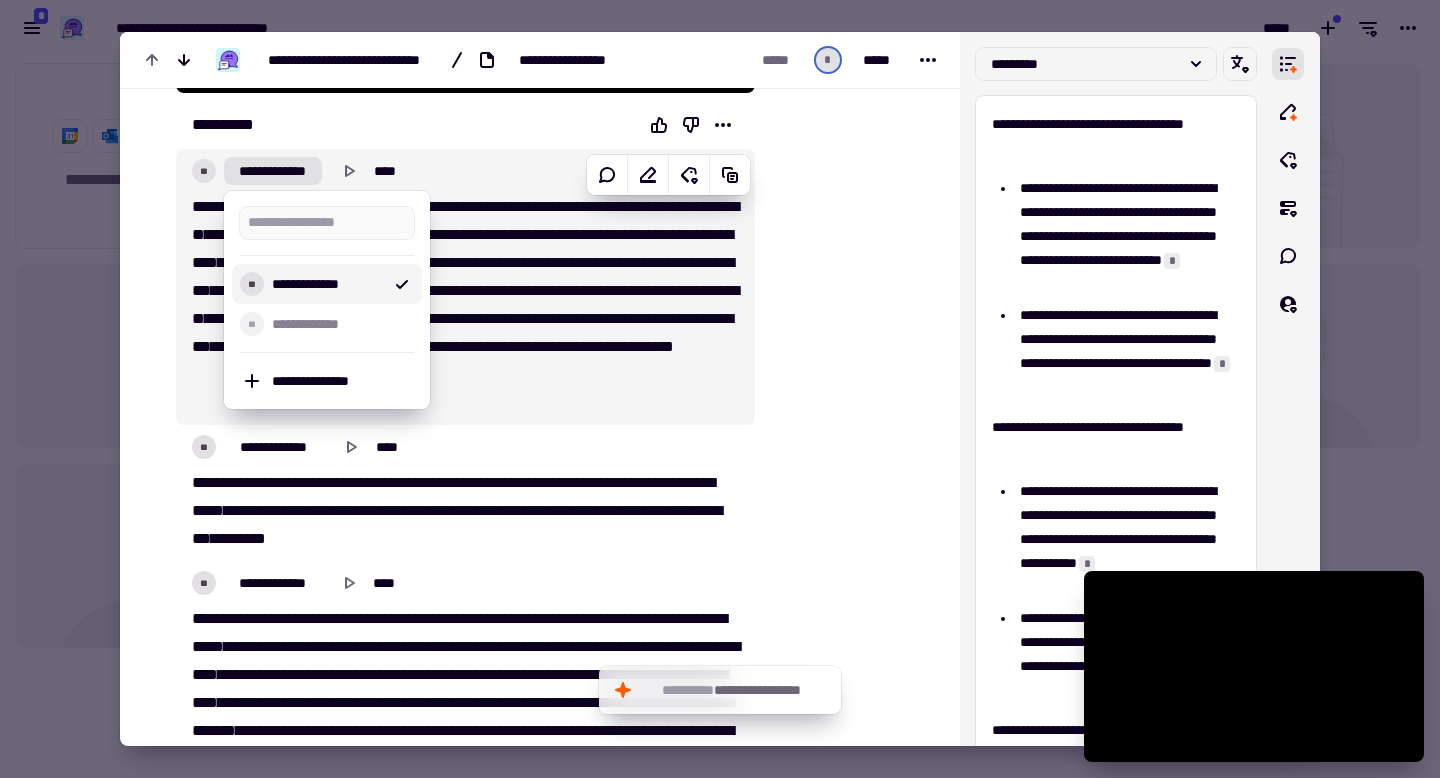 click on "**" at bounding box center [252, 284] 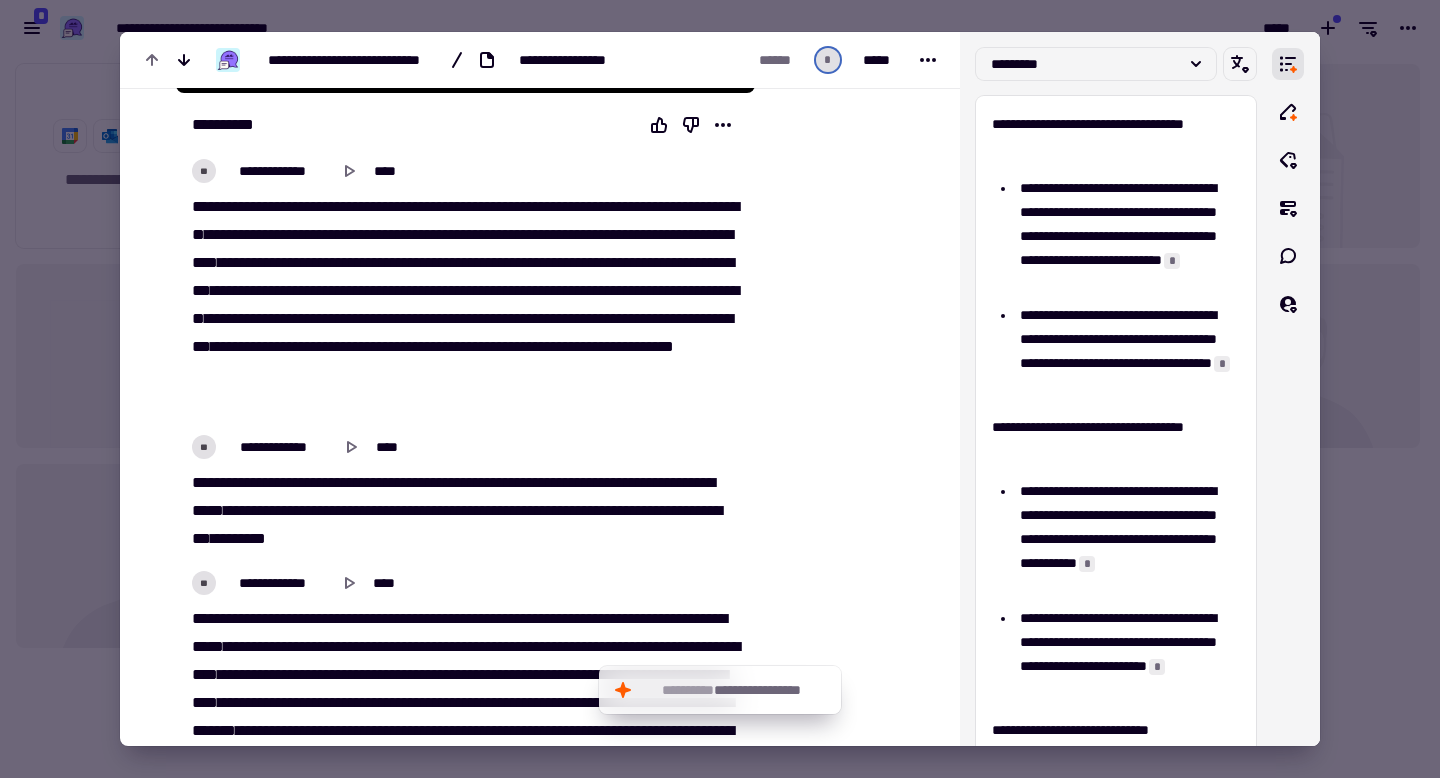 scroll, scrollTop: 0, scrollLeft: 0, axis: both 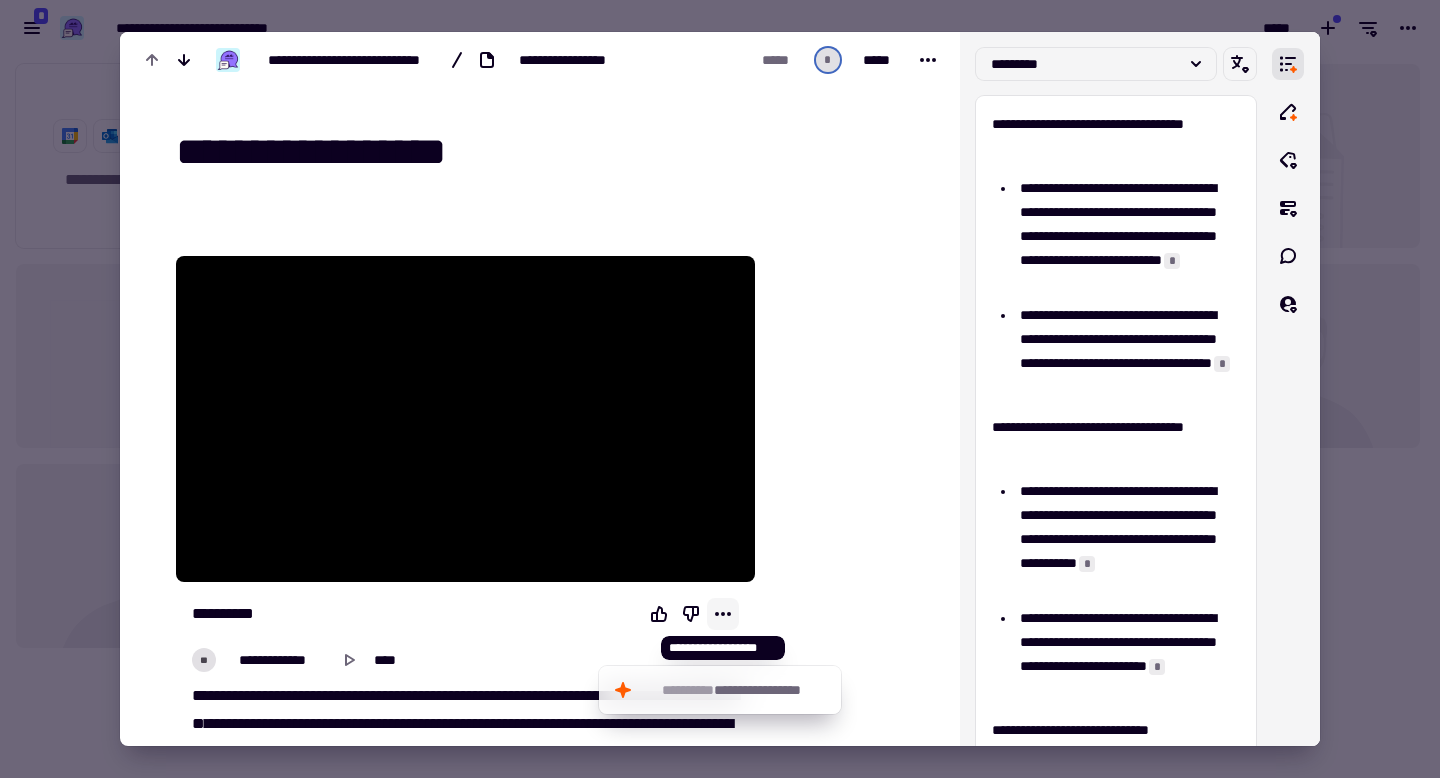 click 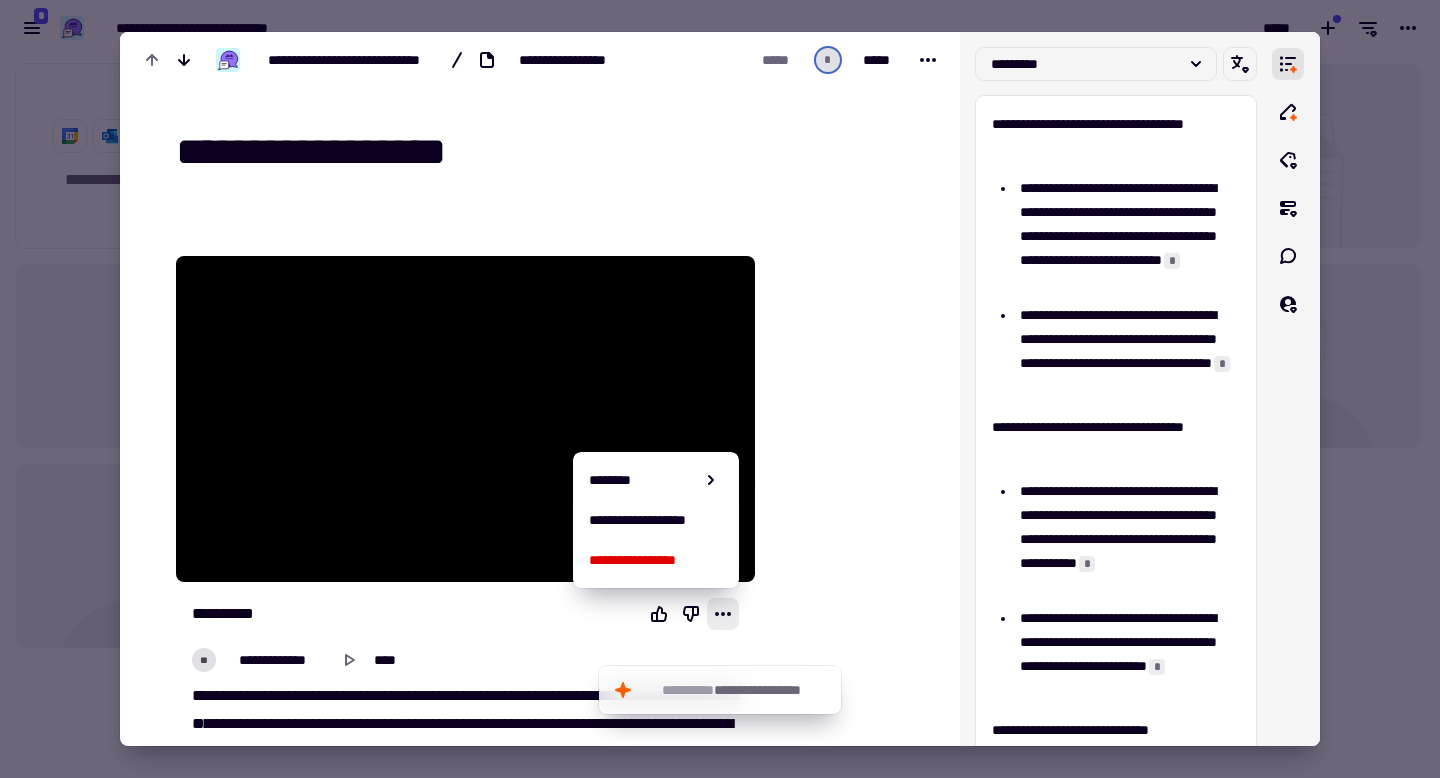 click at bounding box center (843, 10331) 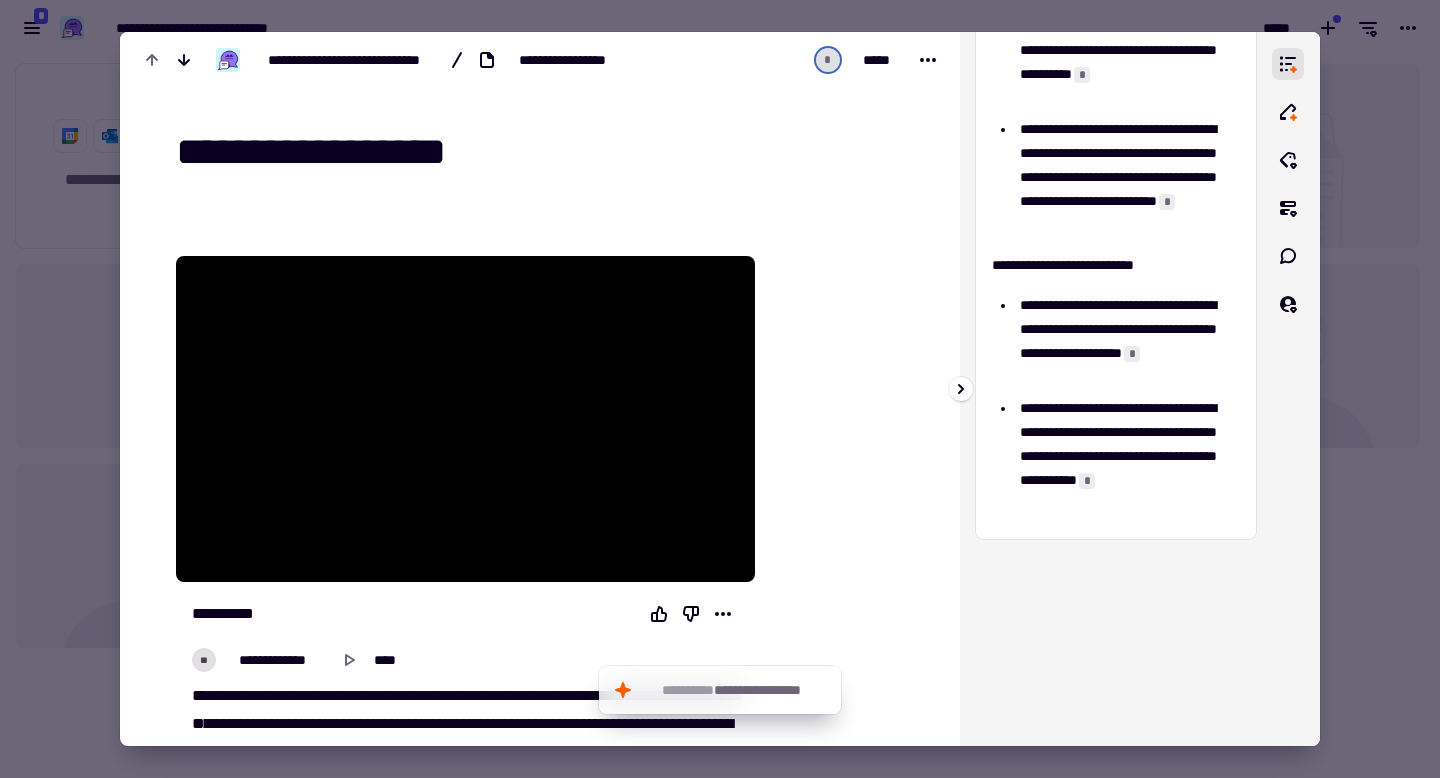 scroll, scrollTop: 0, scrollLeft: 0, axis: both 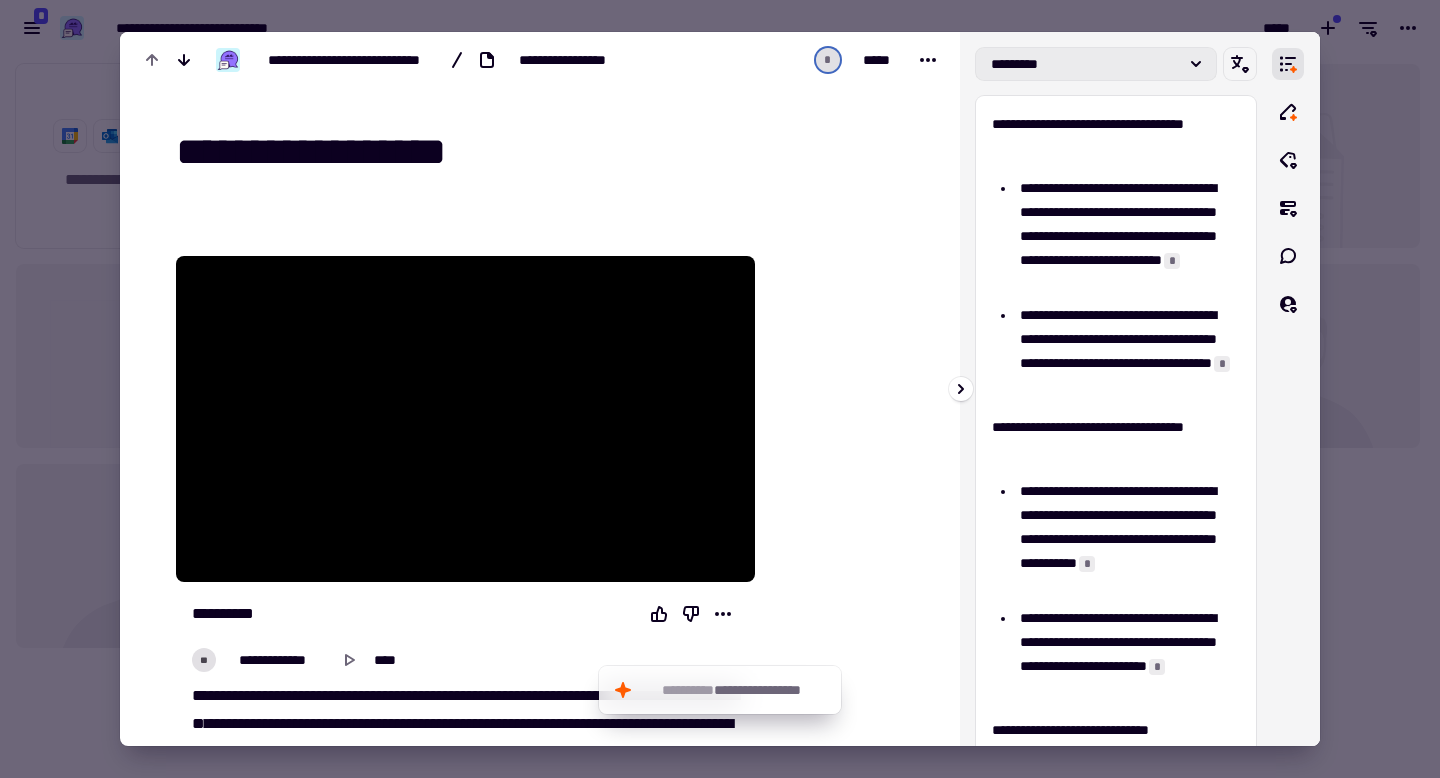 click on "*********" 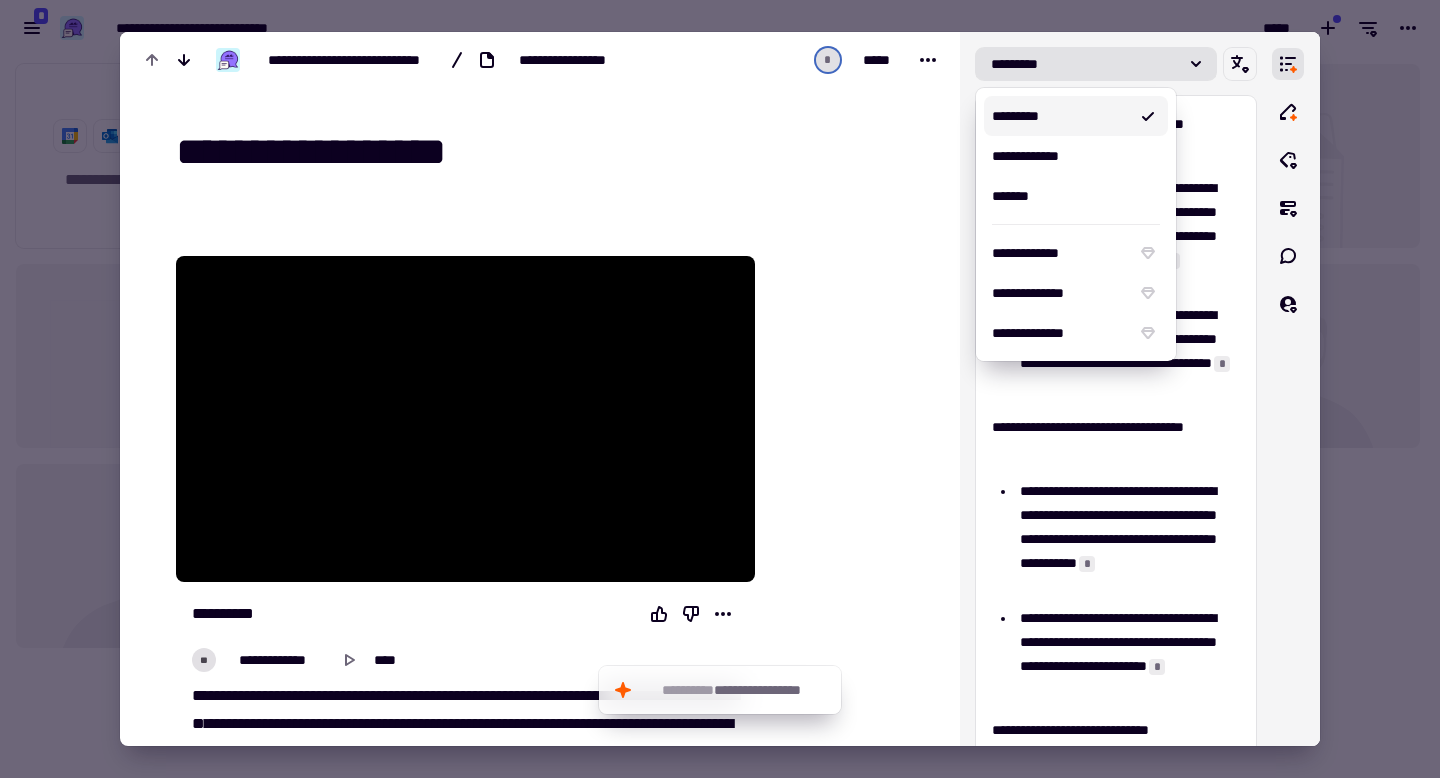click at bounding box center [720, 389] 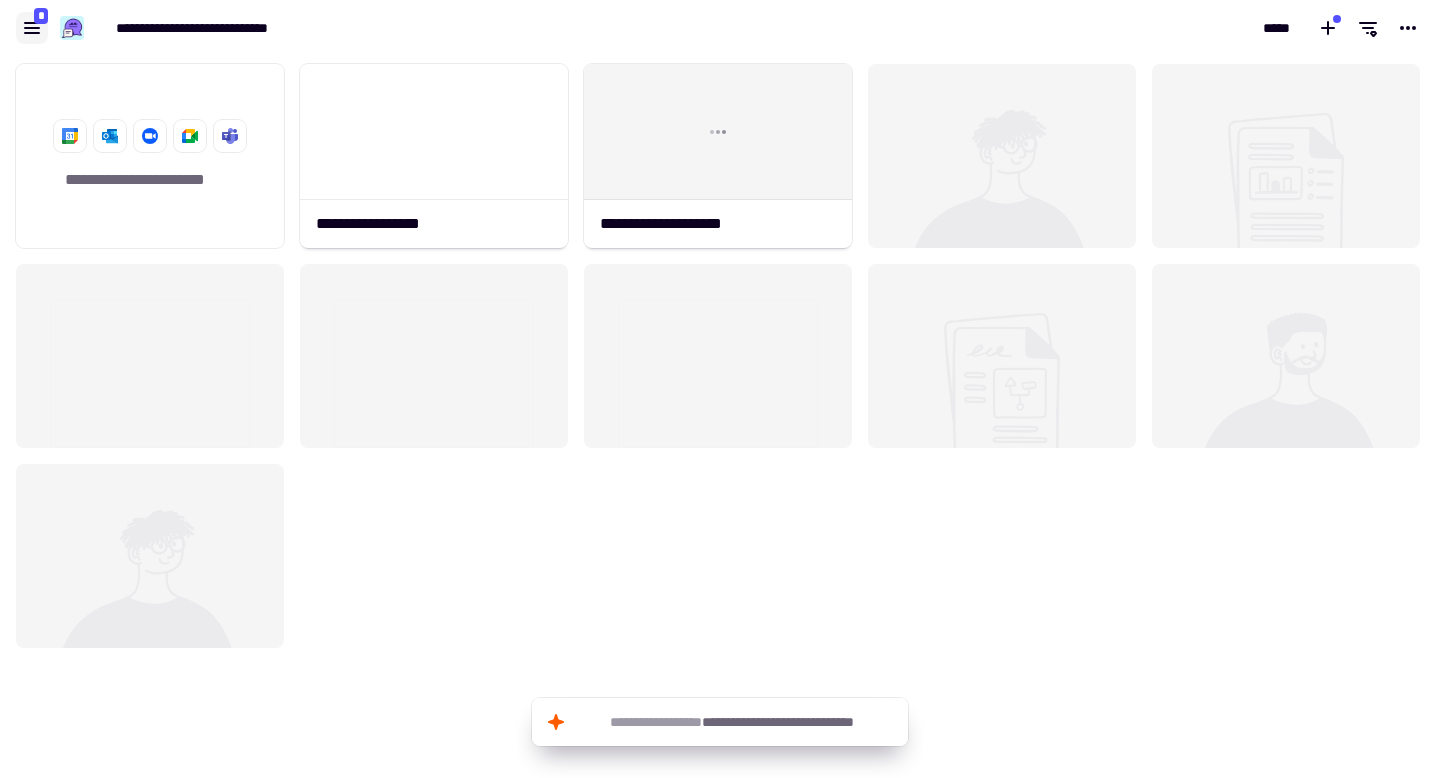 click 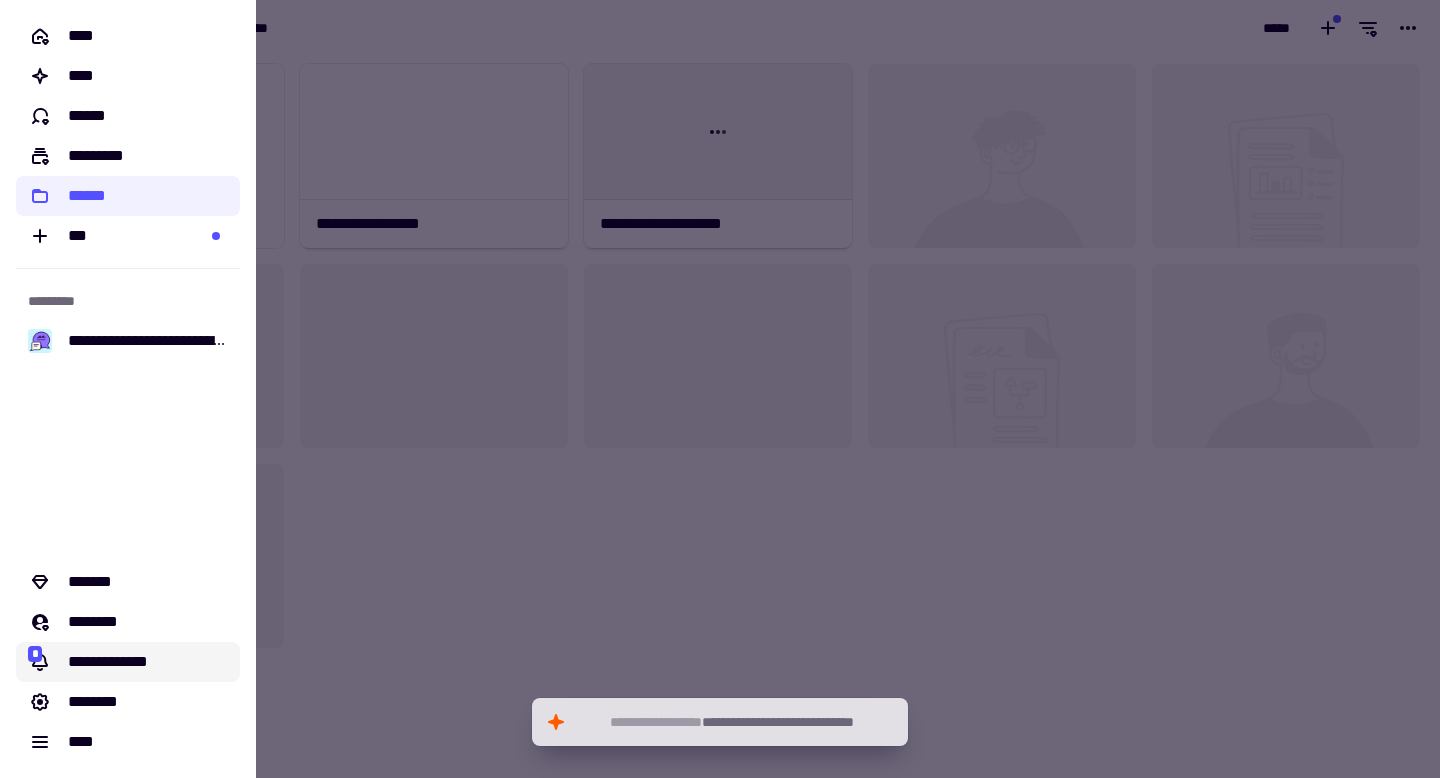 click on "**********" 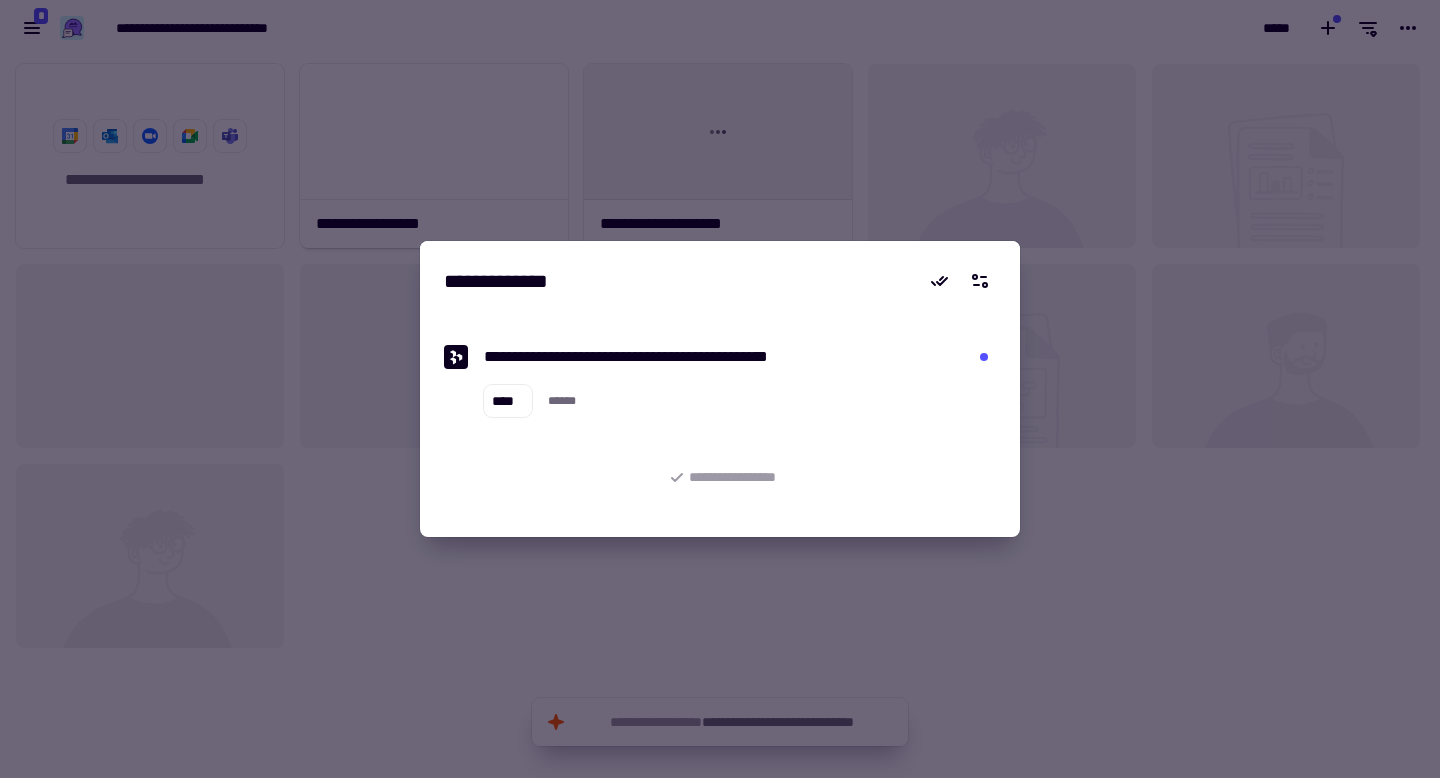 click on "**********" at bounding box center (720, 489) 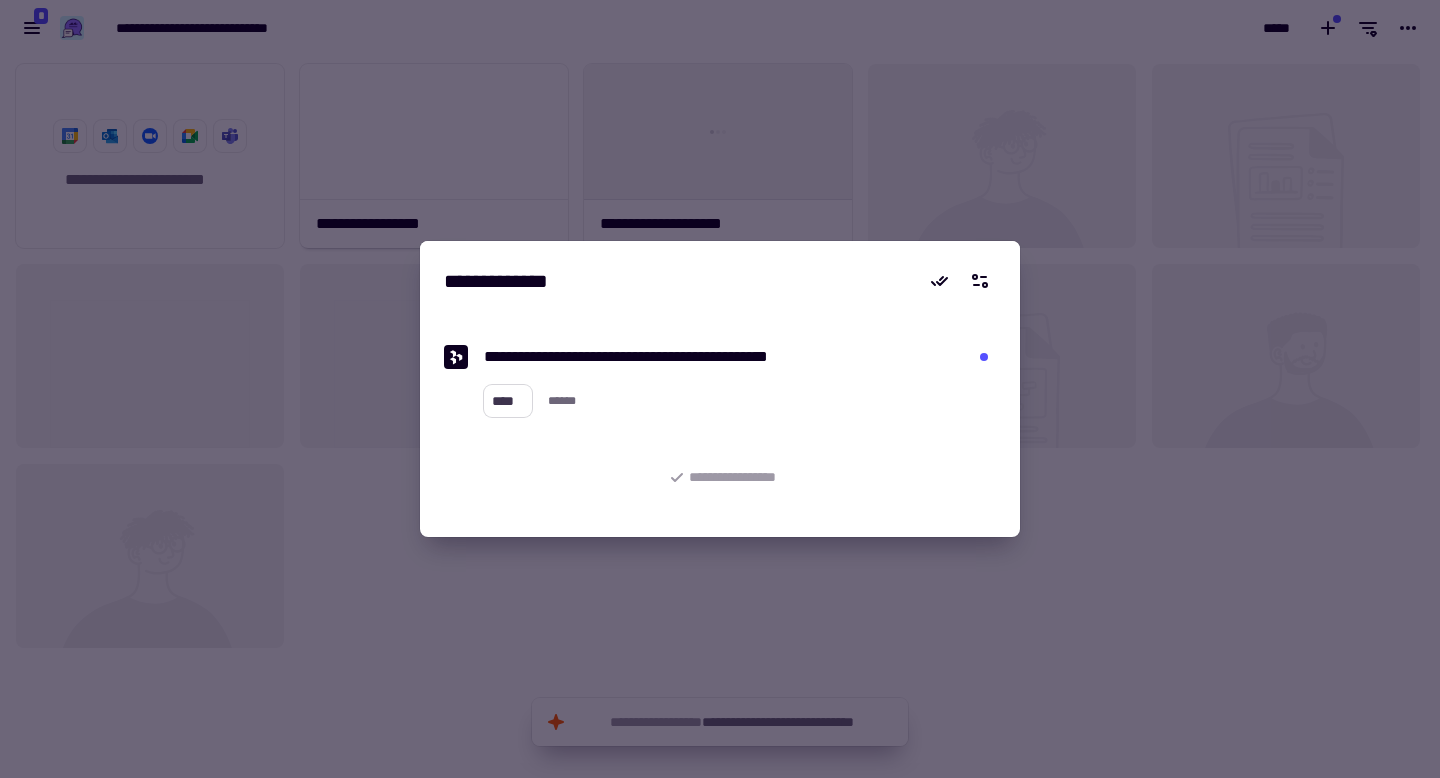 click on "****" at bounding box center (508, 401) 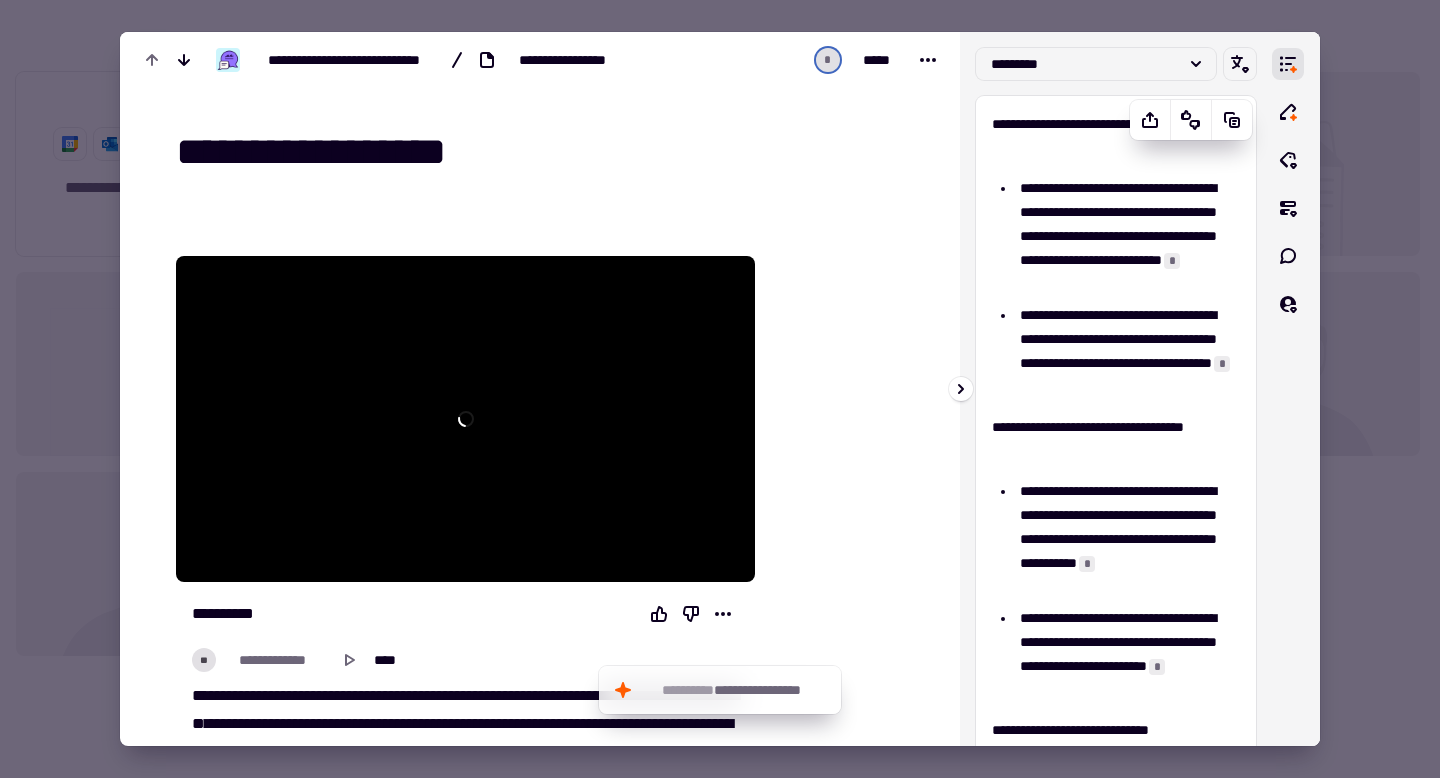 click at bounding box center [720, 389] 